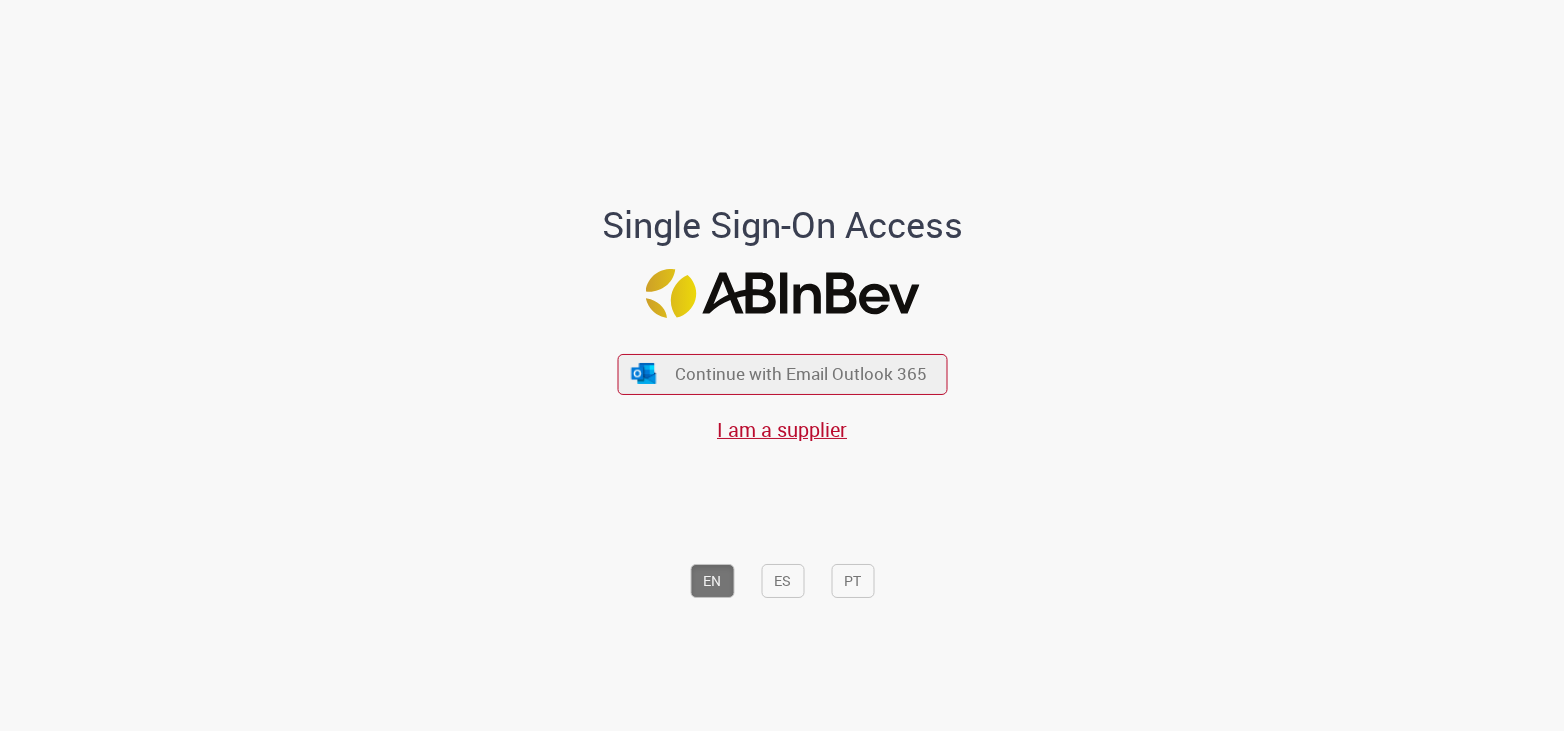 scroll, scrollTop: 0, scrollLeft: 0, axis: both 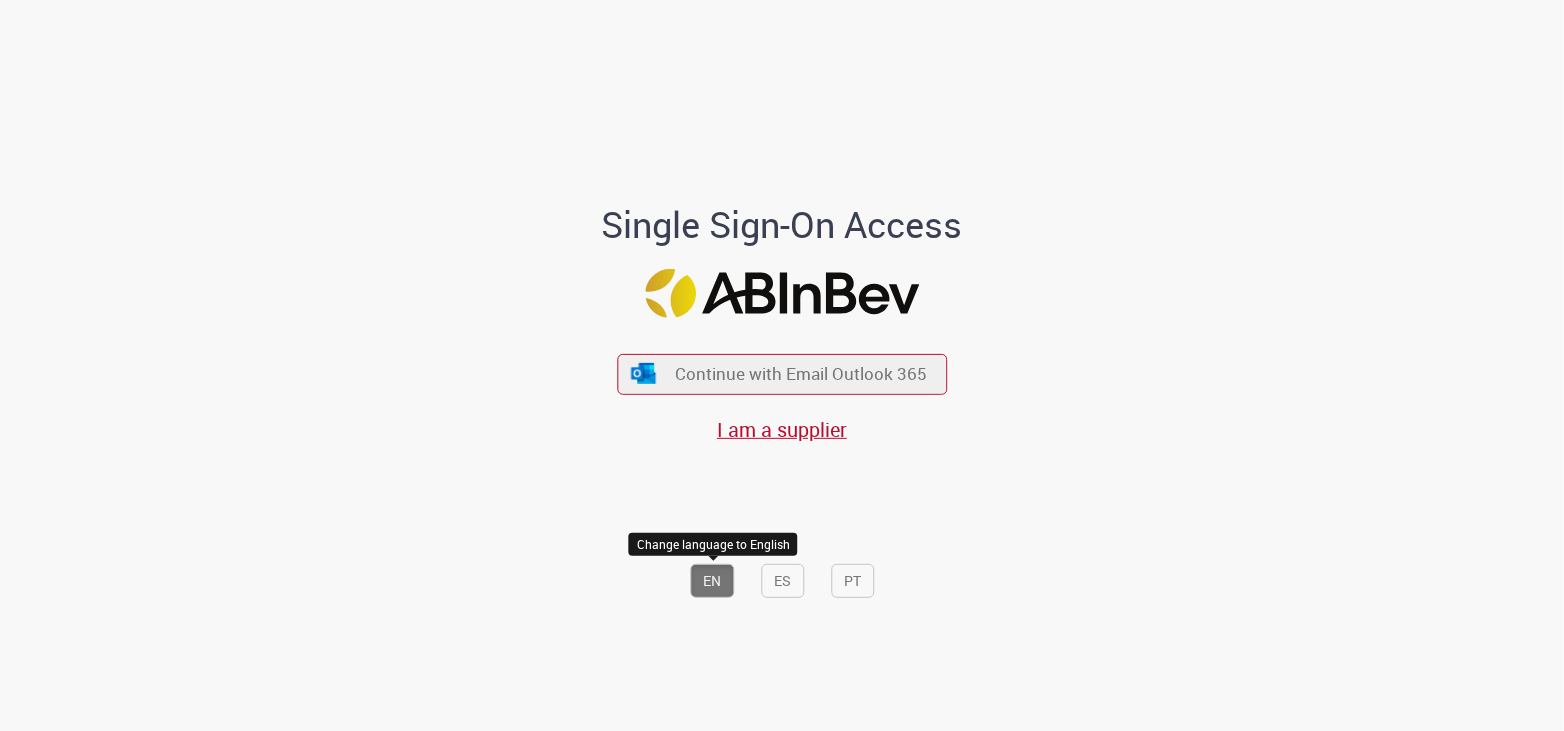 click on "EN" at bounding box center [712, 581] 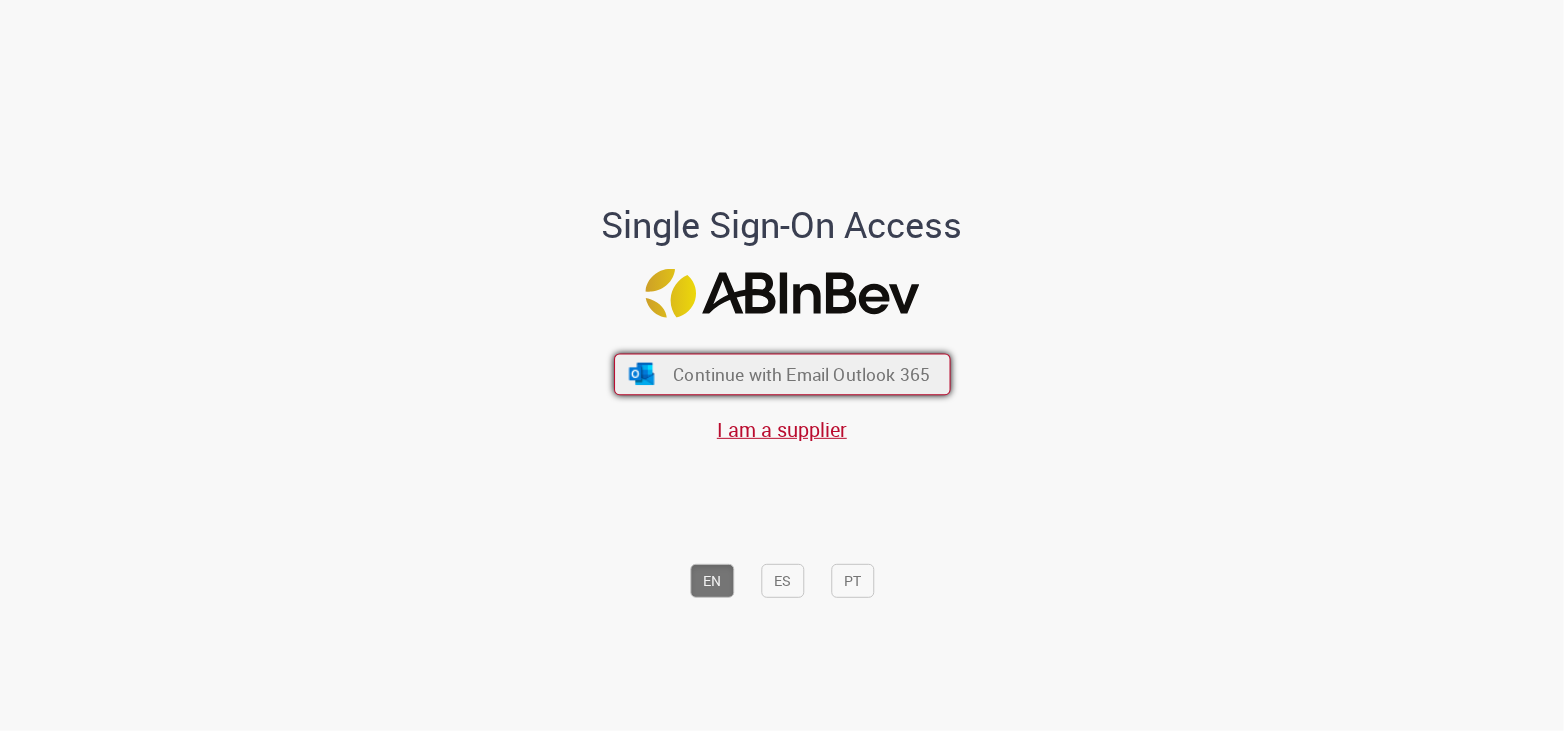 click on "Continue with Email Outlook 365" at bounding box center [801, 373] 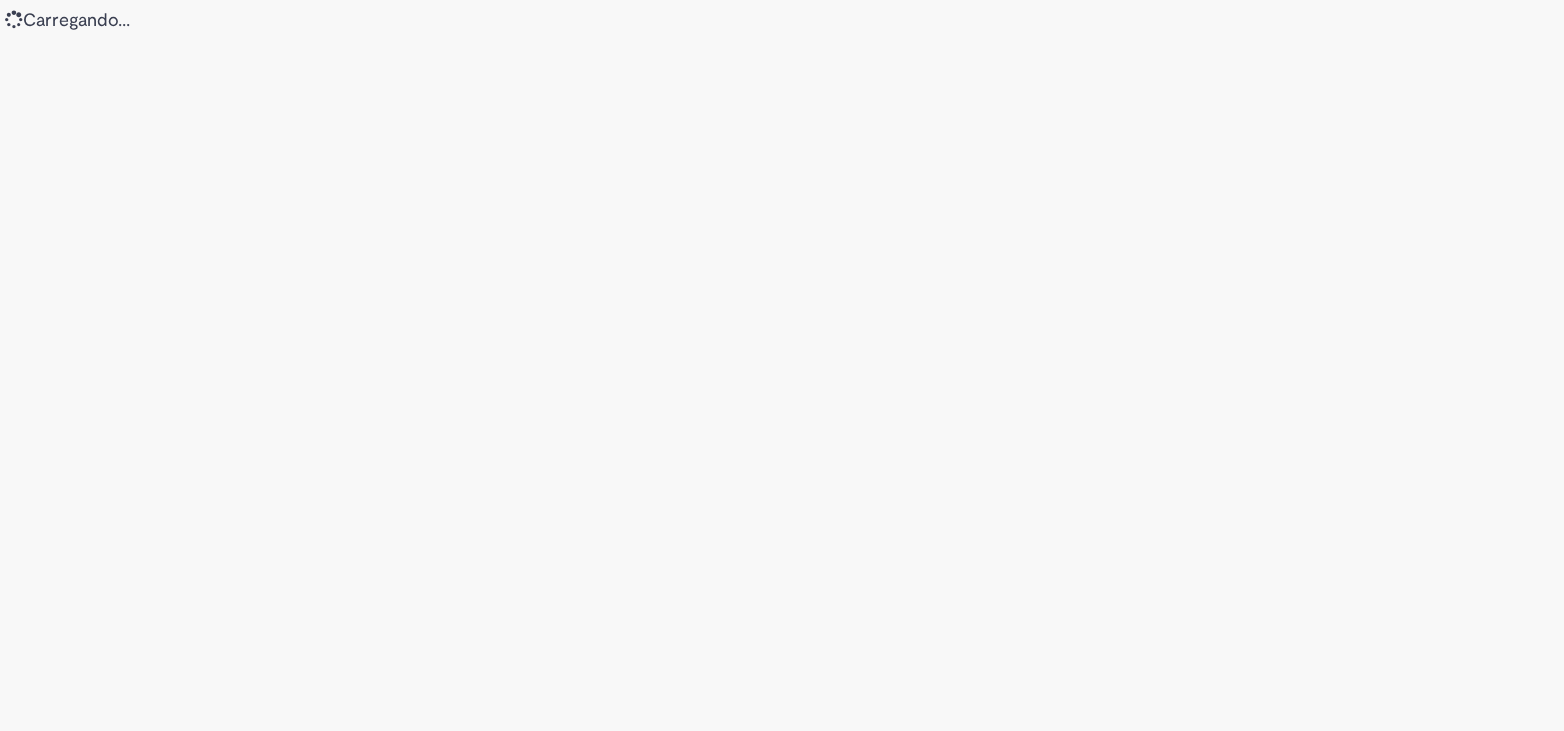 scroll, scrollTop: 0, scrollLeft: 0, axis: both 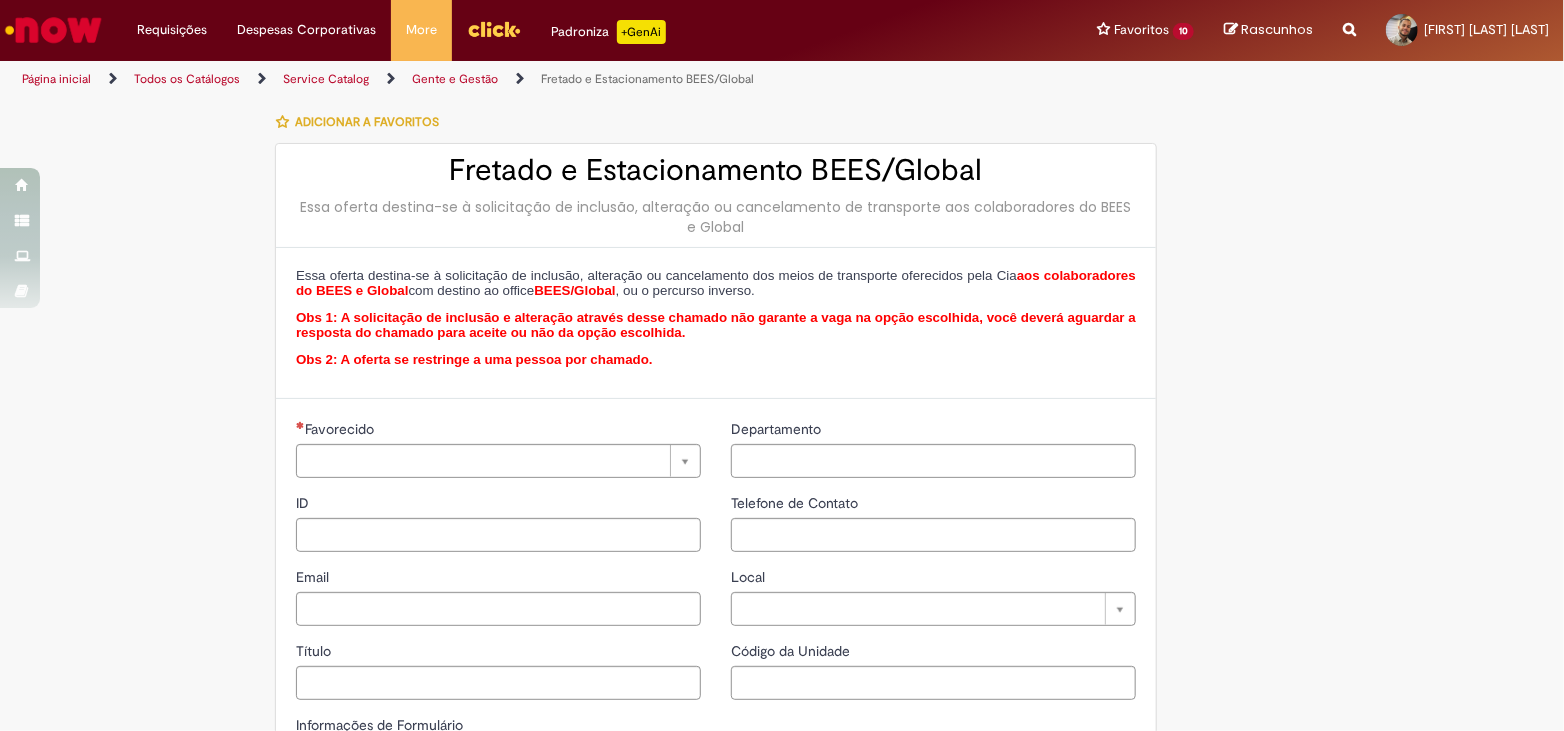type on "********" 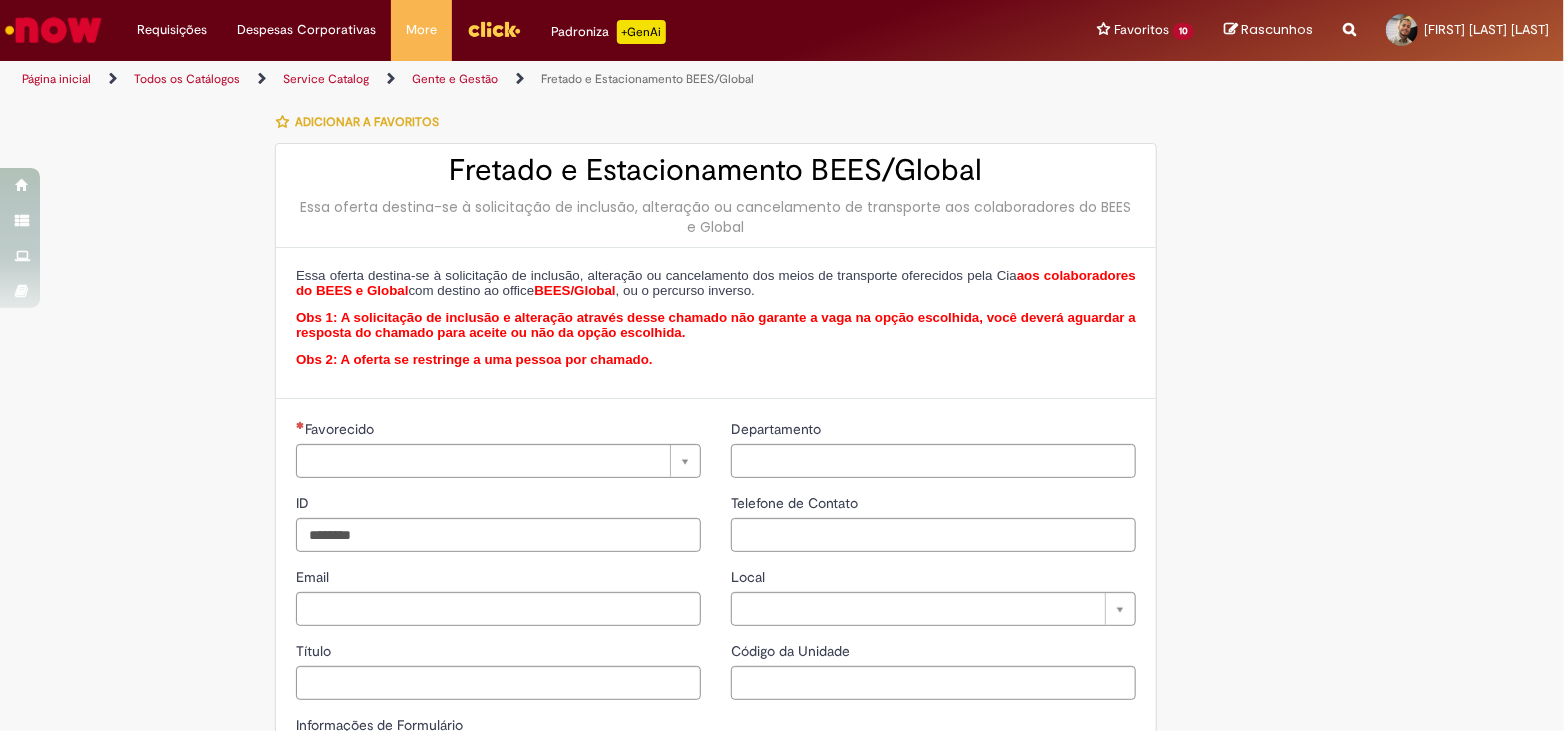 type on "**********" 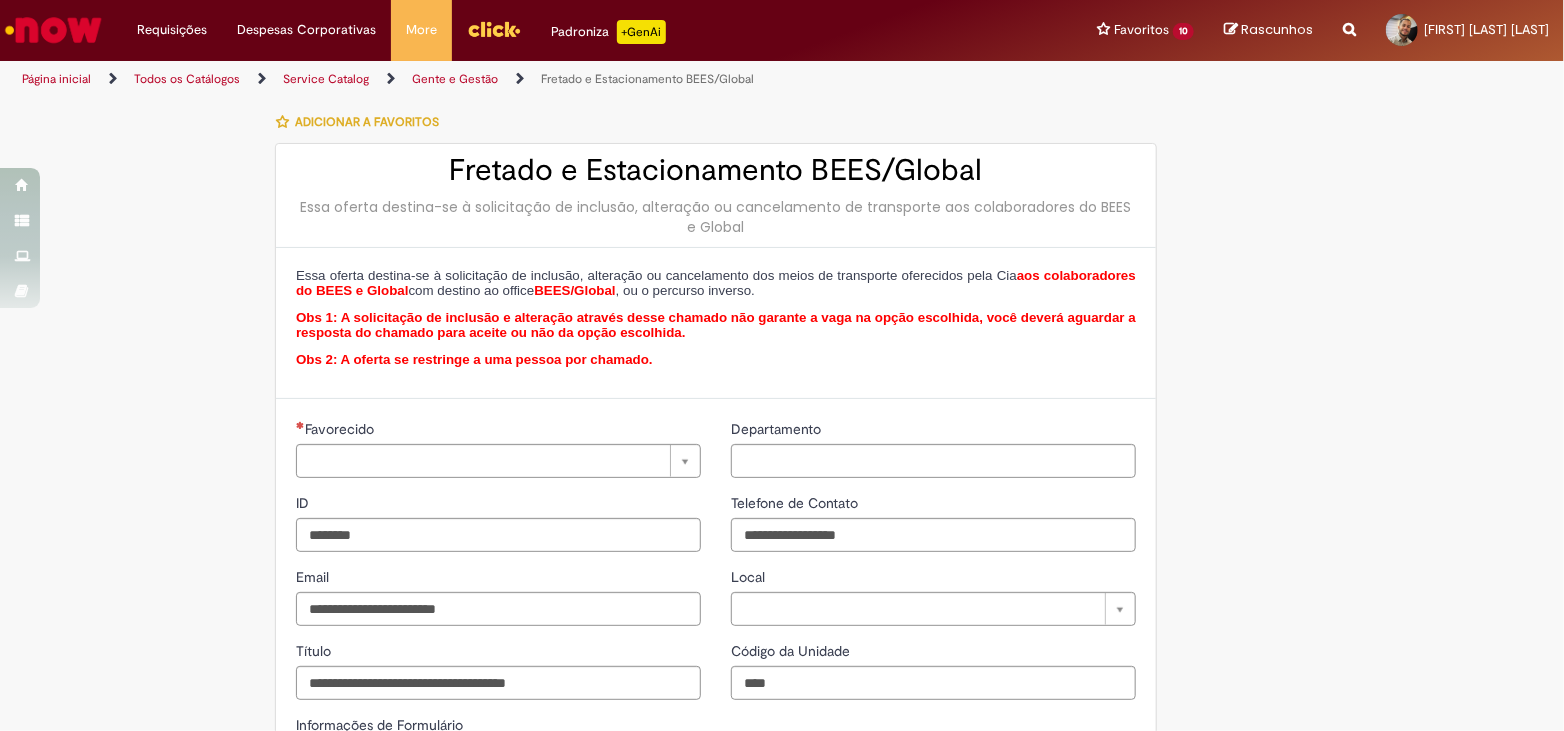 type on "**********" 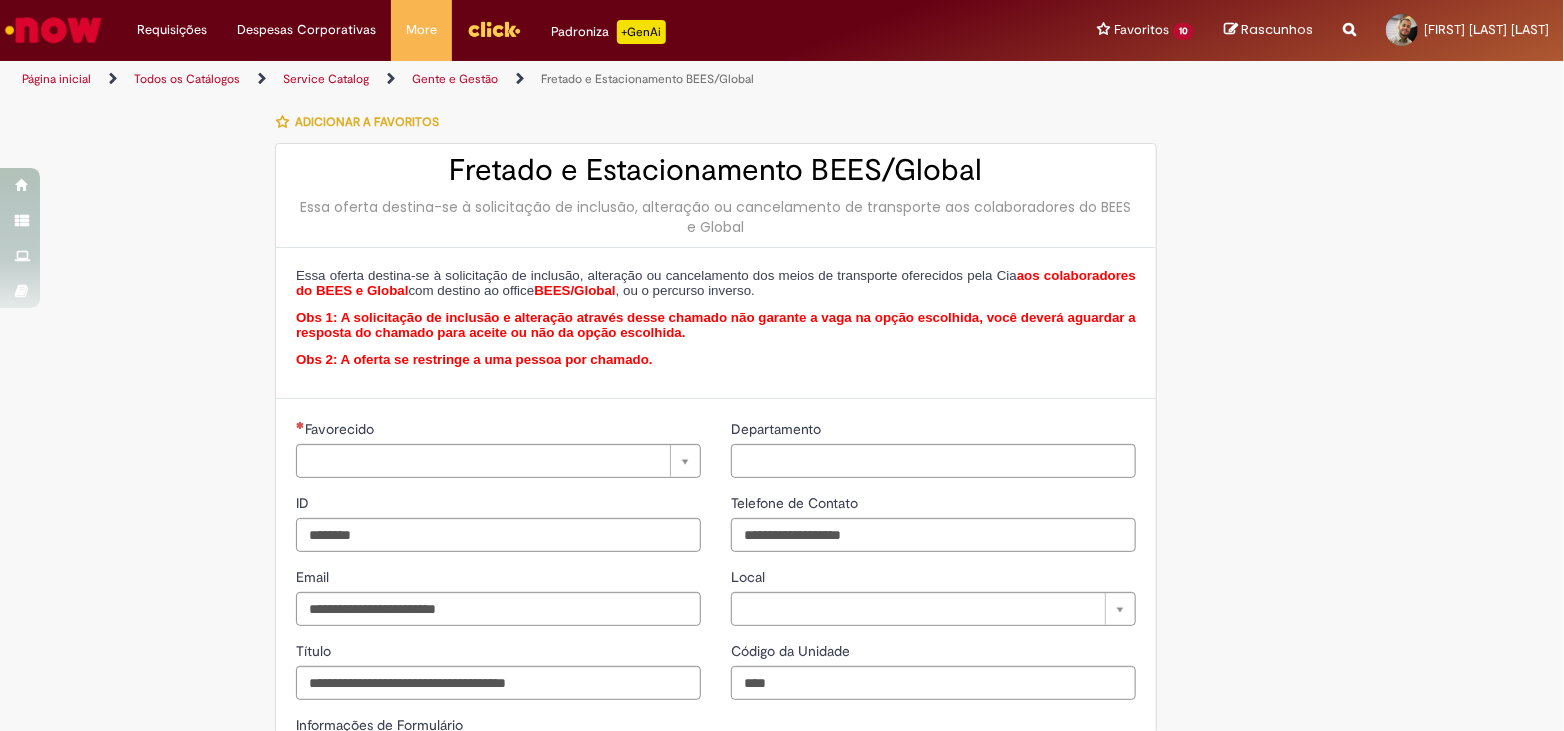 type on "**********" 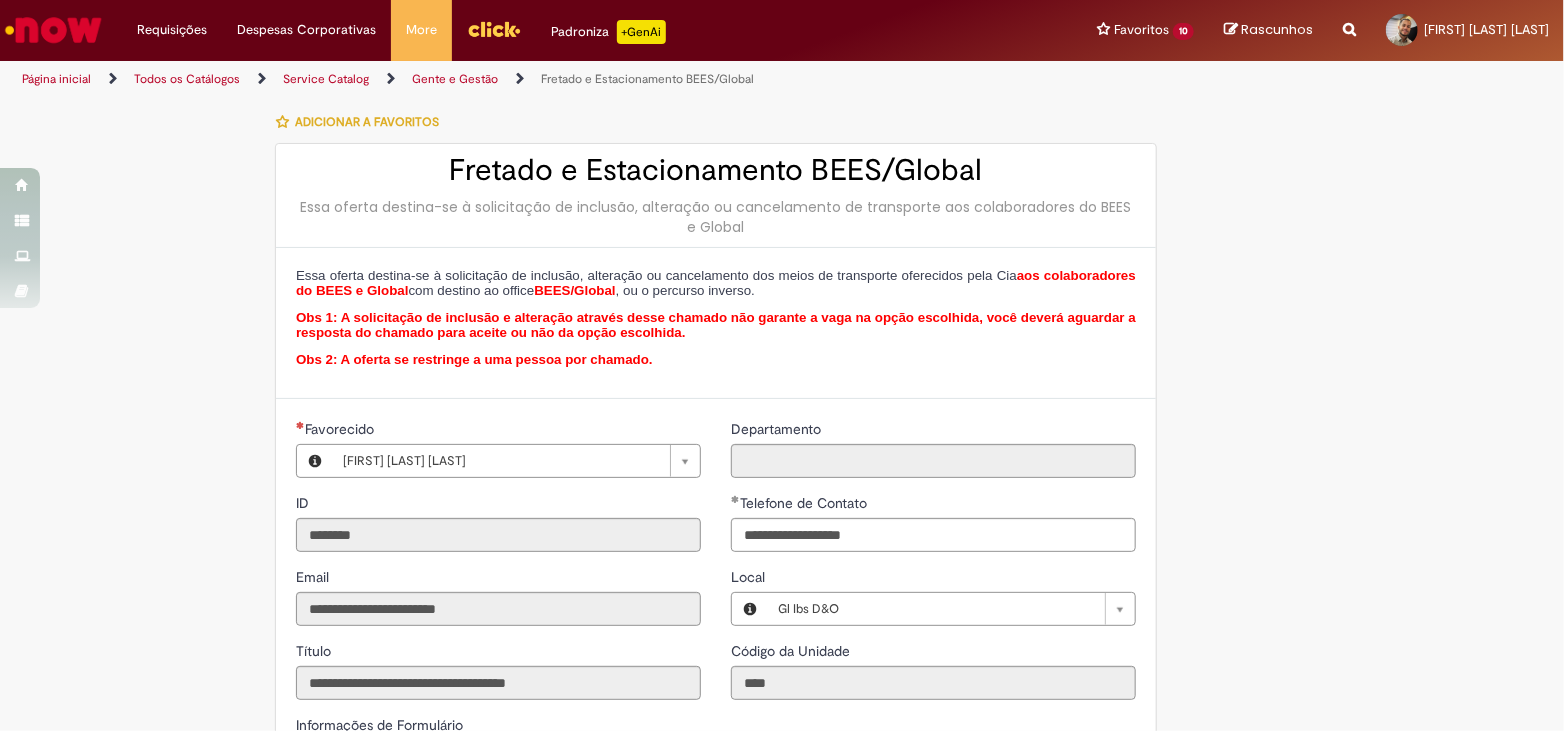 type on "**********" 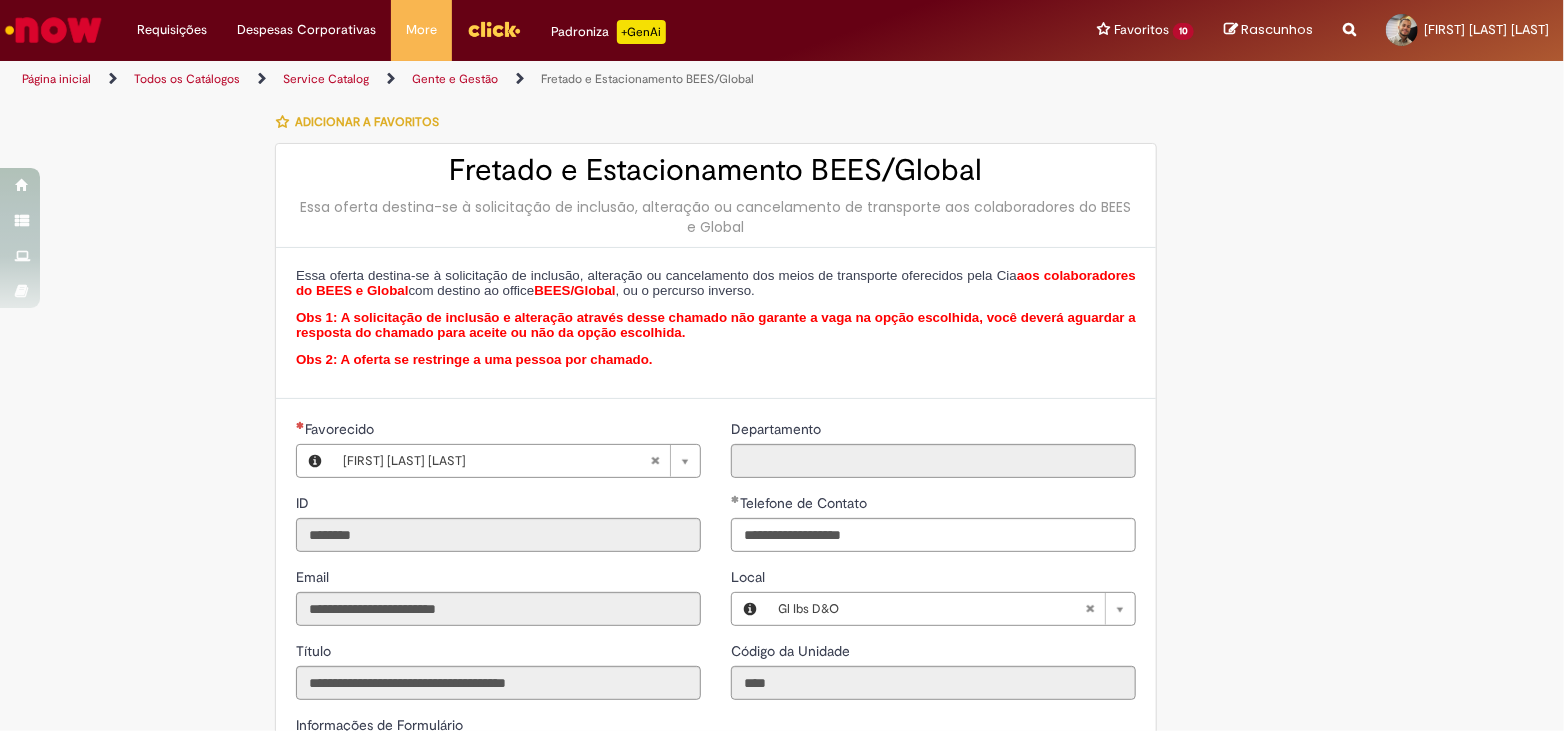 type on "**********" 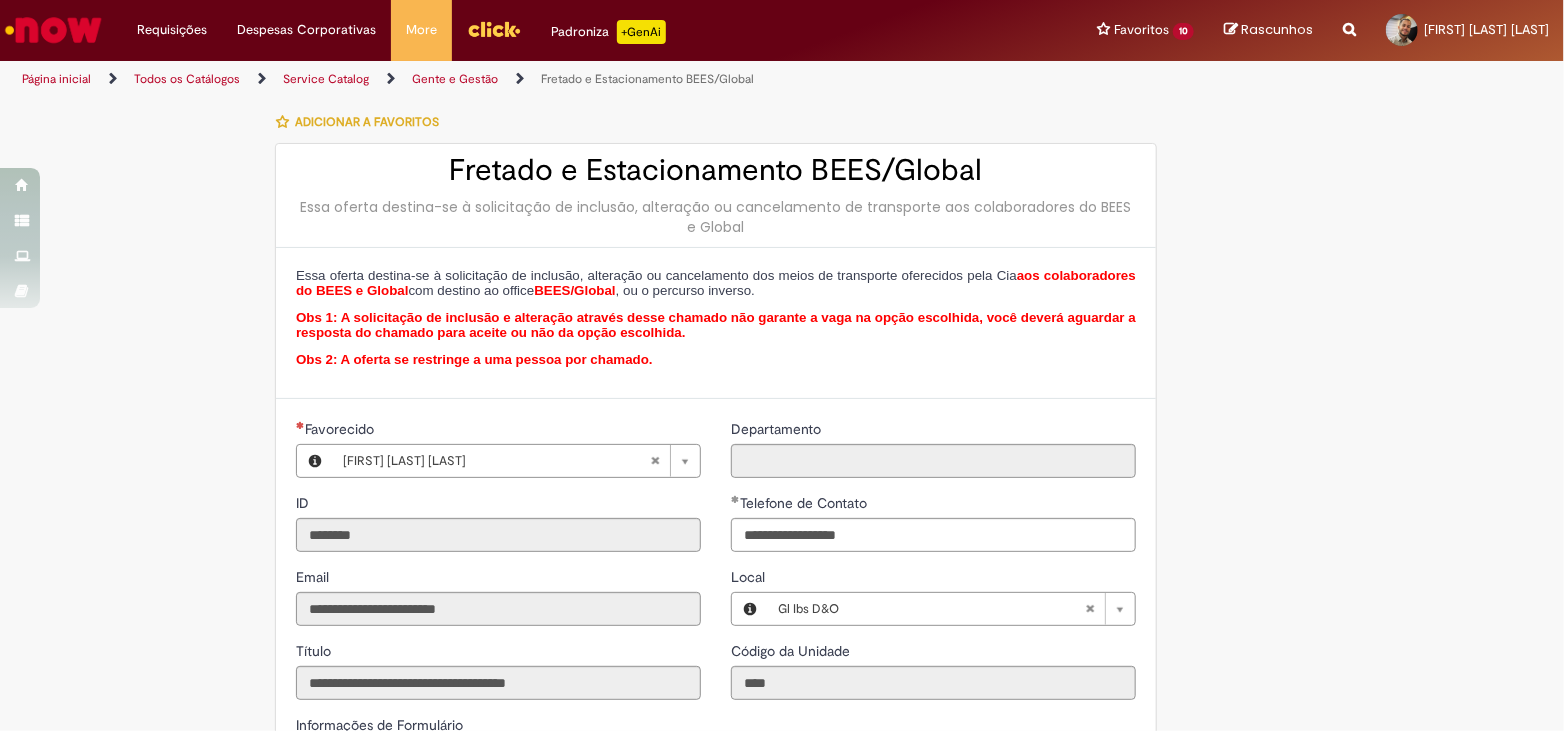 type on "**********" 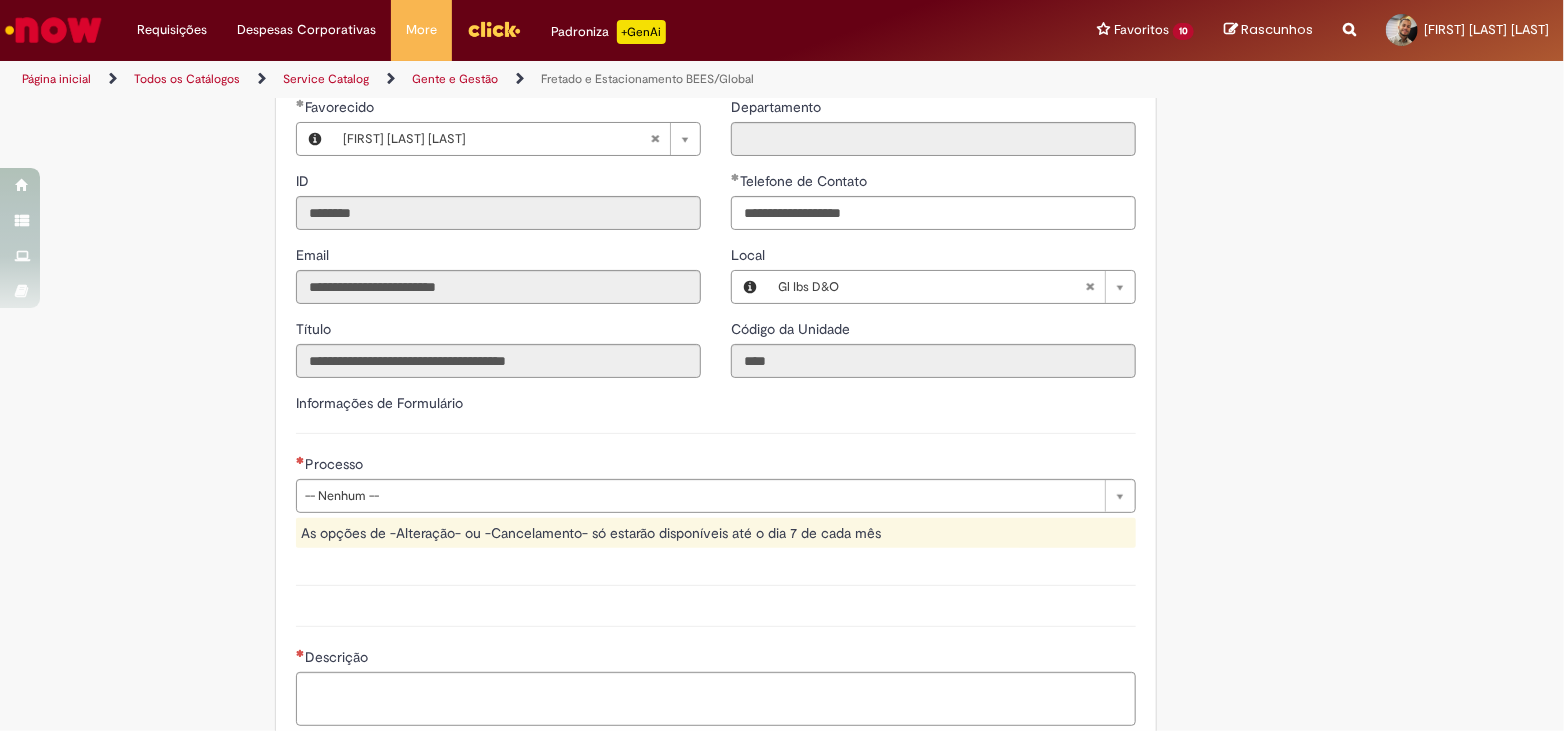 scroll, scrollTop: 333, scrollLeft: 0, axis: vertical 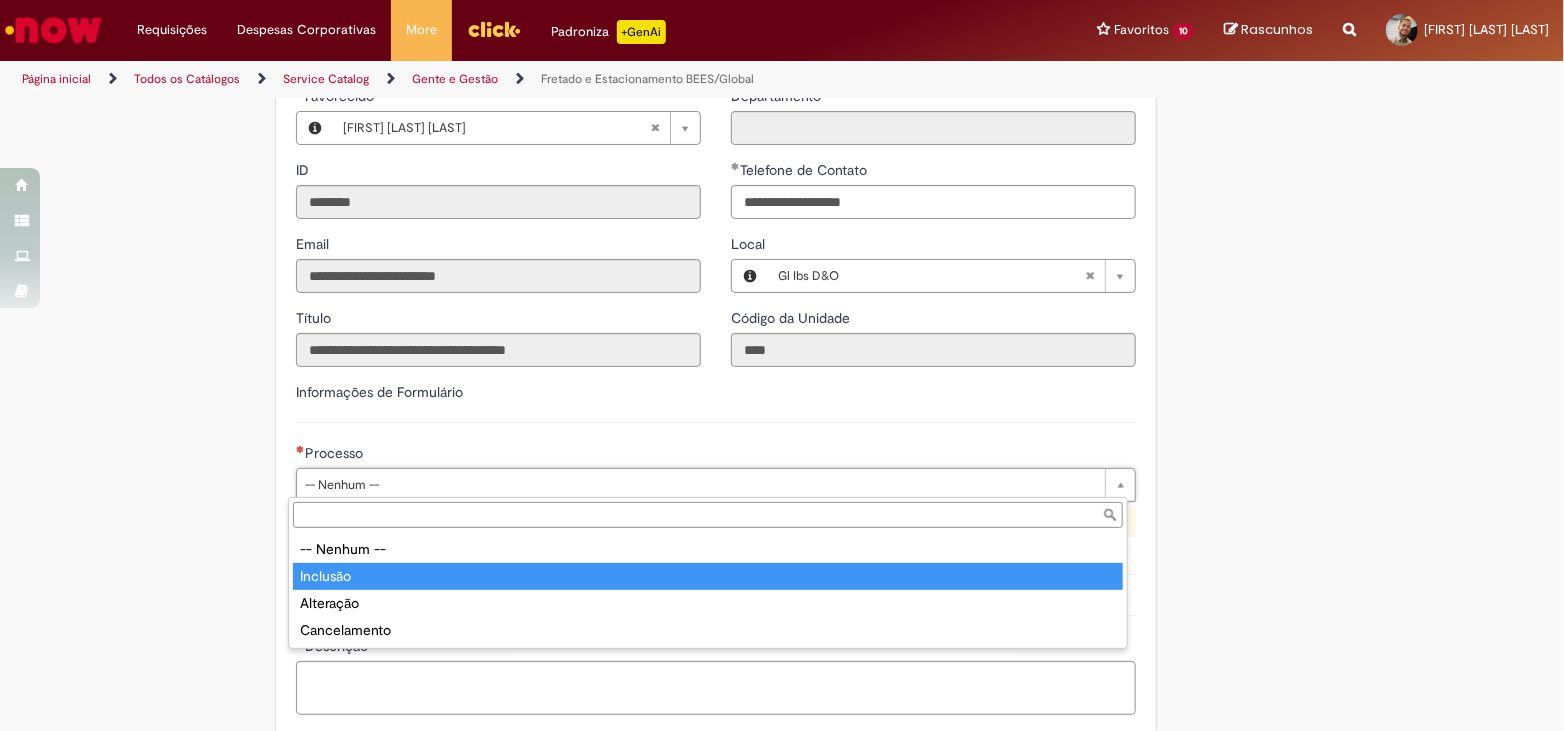 type on "********" 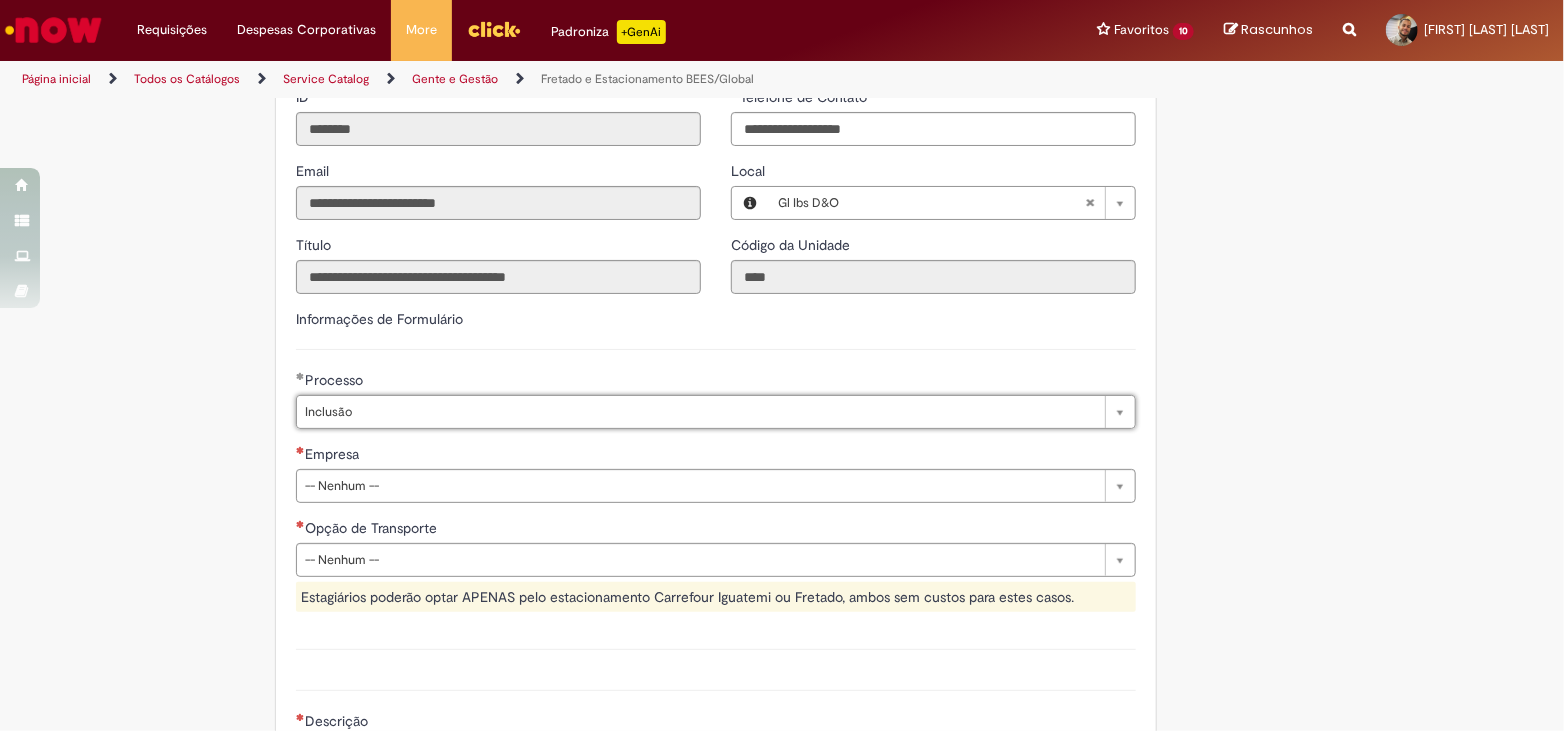 scroll, scrollTop: 555, scrollLeft: 0, axis: vertical 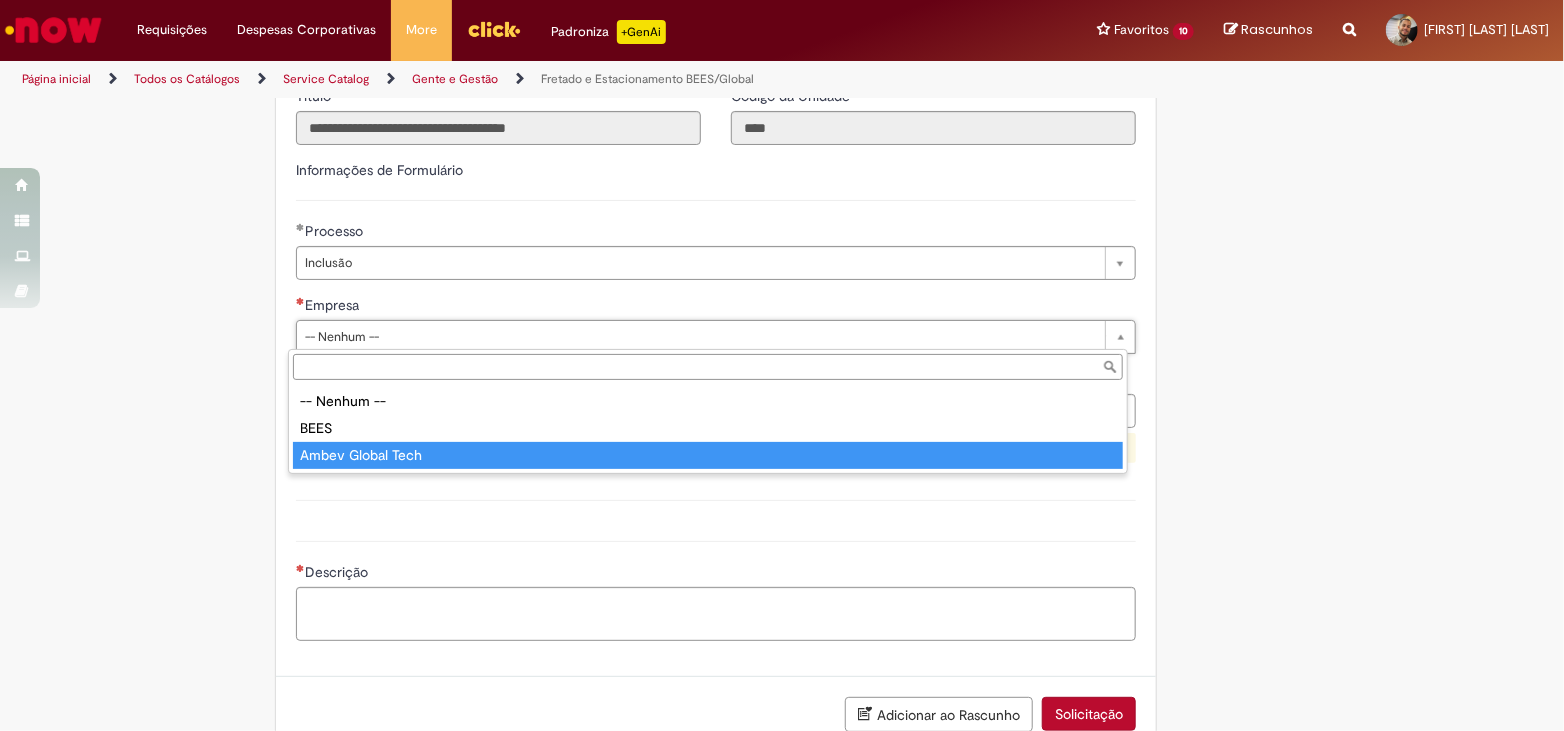 drag, startPoint x: 406, startPoint y: 457, endPoint x: 379, endPoint y: 442, distance: 30.88689 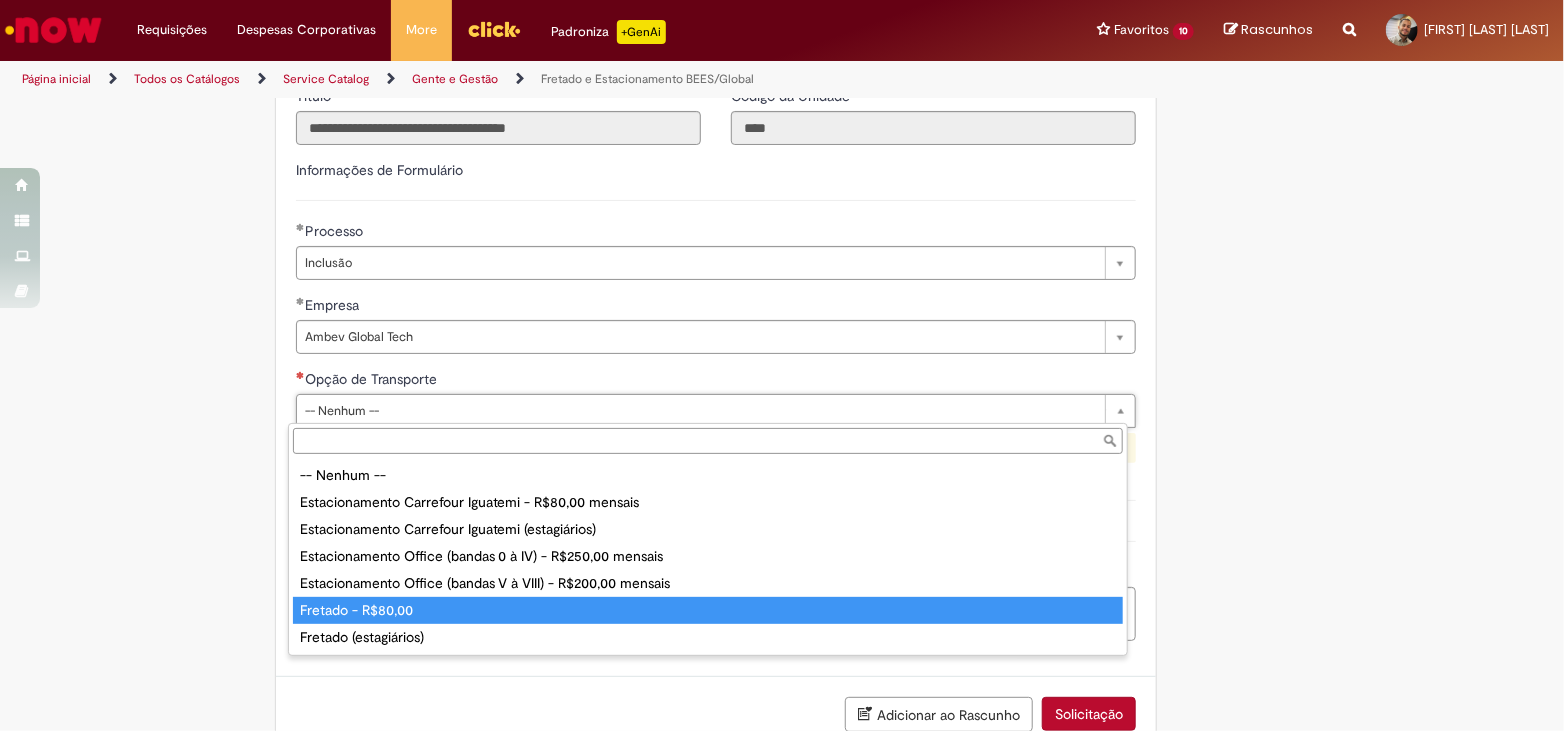 type on "**********" 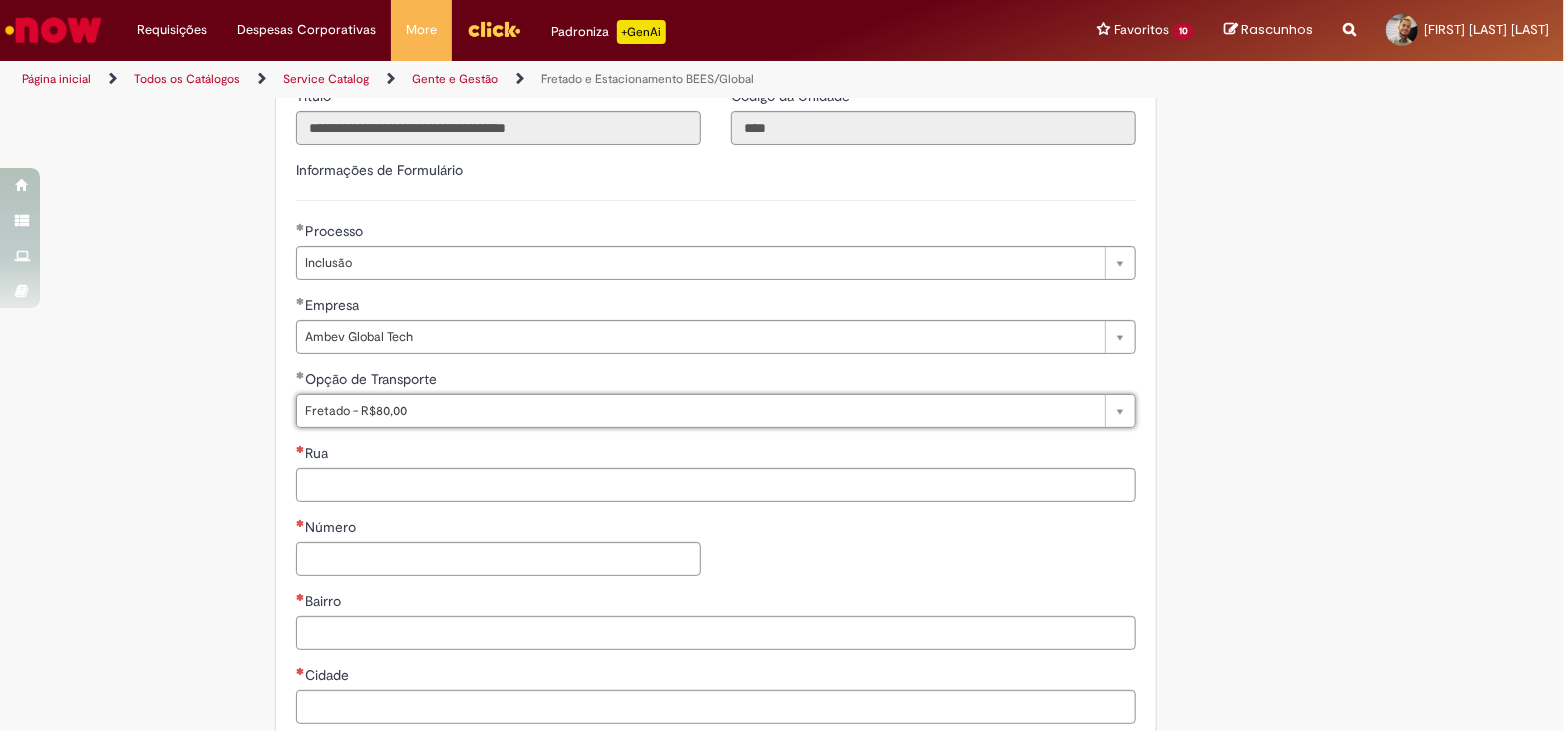 scroll, scrollTop: 222, scrollLeft: 0, axis: vertical 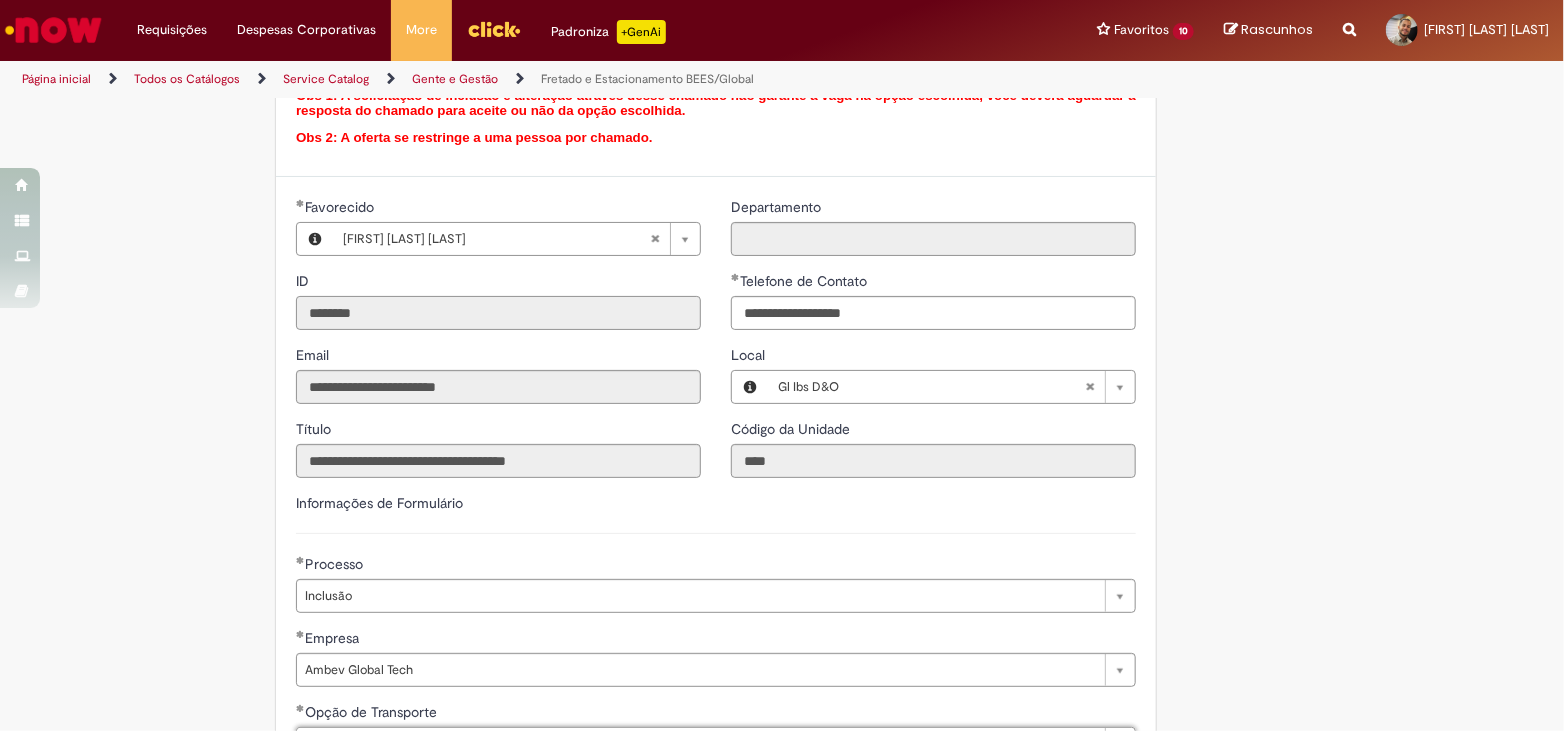 click on "********" at bounding box center [498, 313] 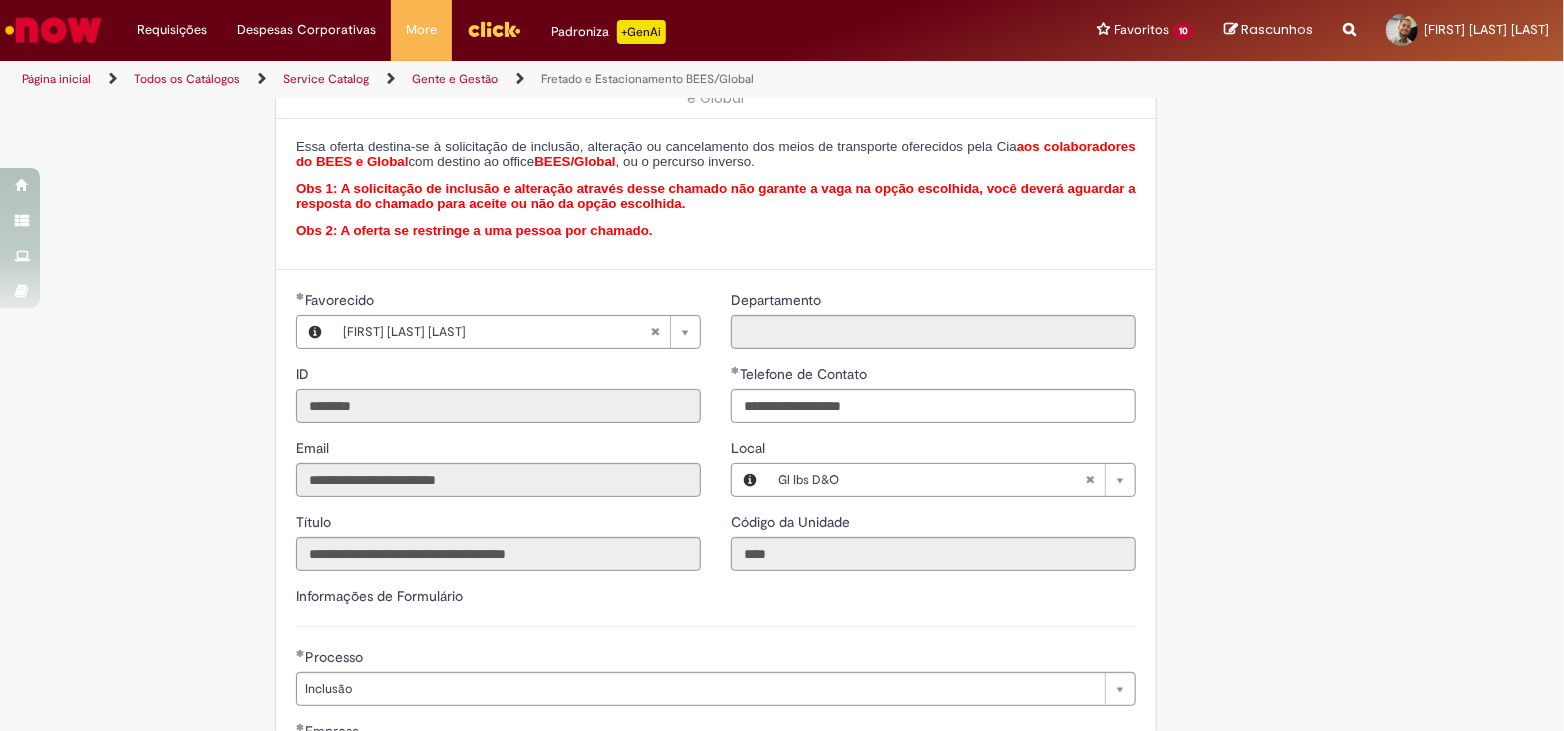 scroll, scrollTop: 111, scrollLeft: 0, axis: vertical 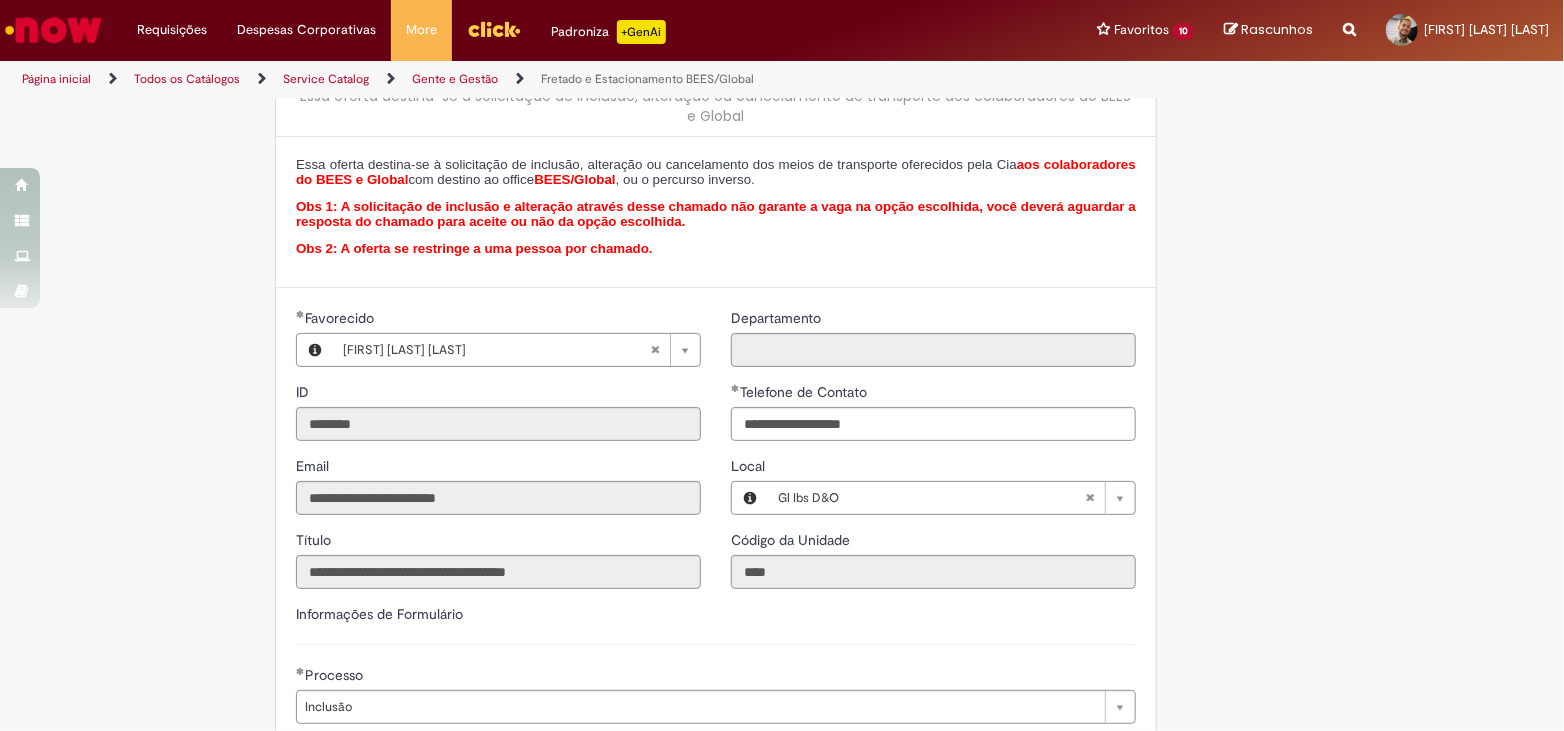 click on "Obs 2: A oferta se restringe a uma pessoa por chamado." at bounding box center [474, 248] 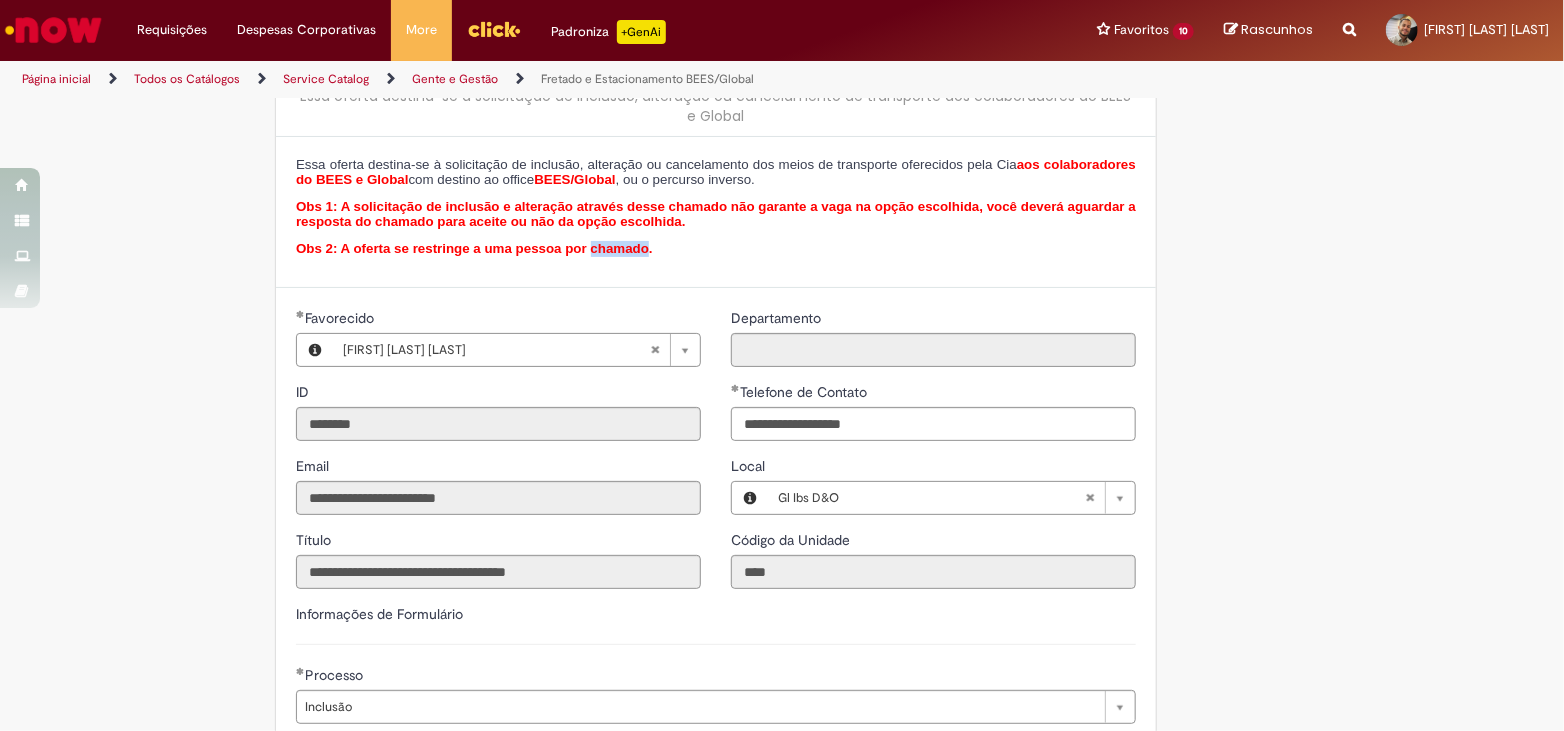 click on "Obs 2: A oferta se restringe a uma pessoa por chamado." at bounding box center [474, 248] 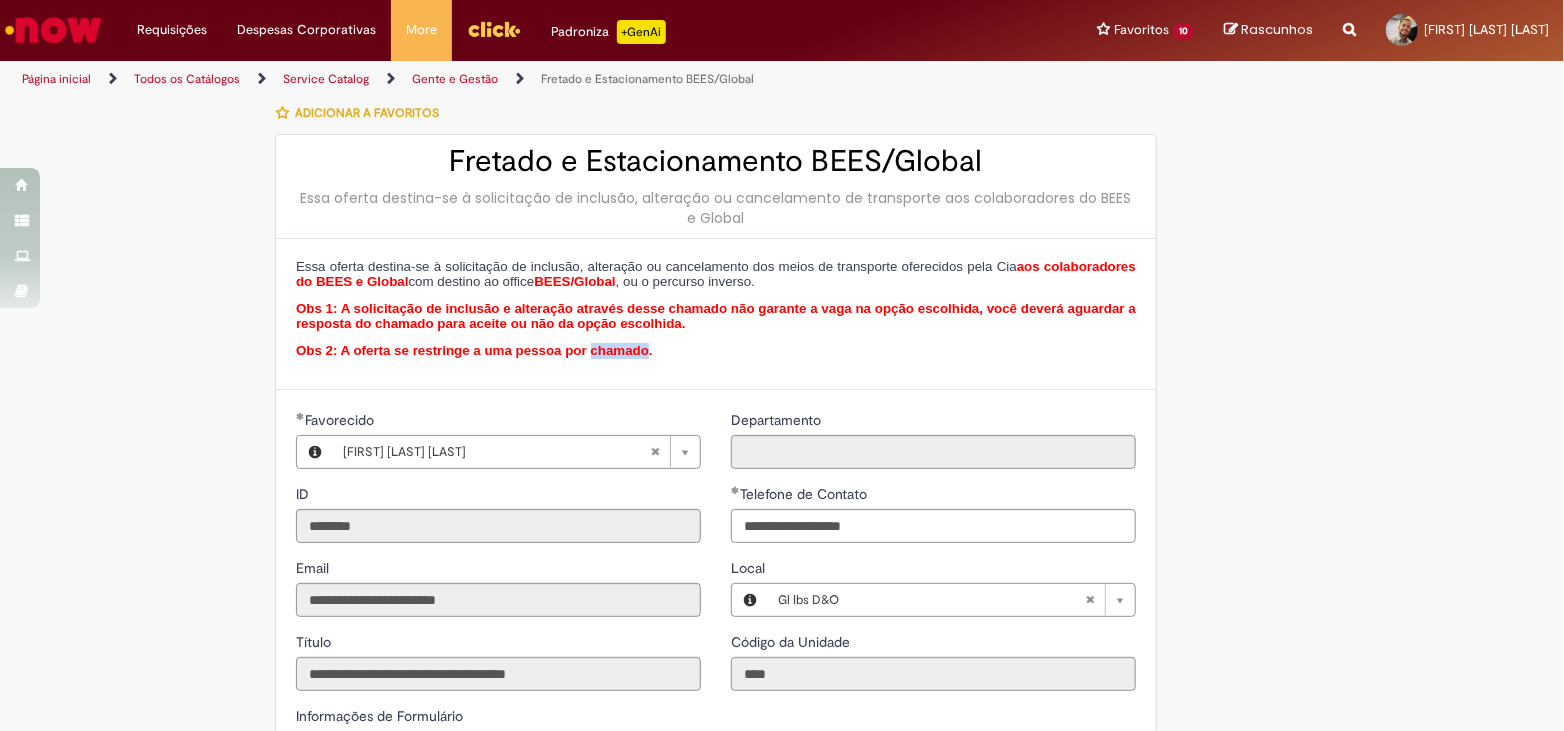 scroll, scrollTop: 0, scrollLeft: 0, axis: both 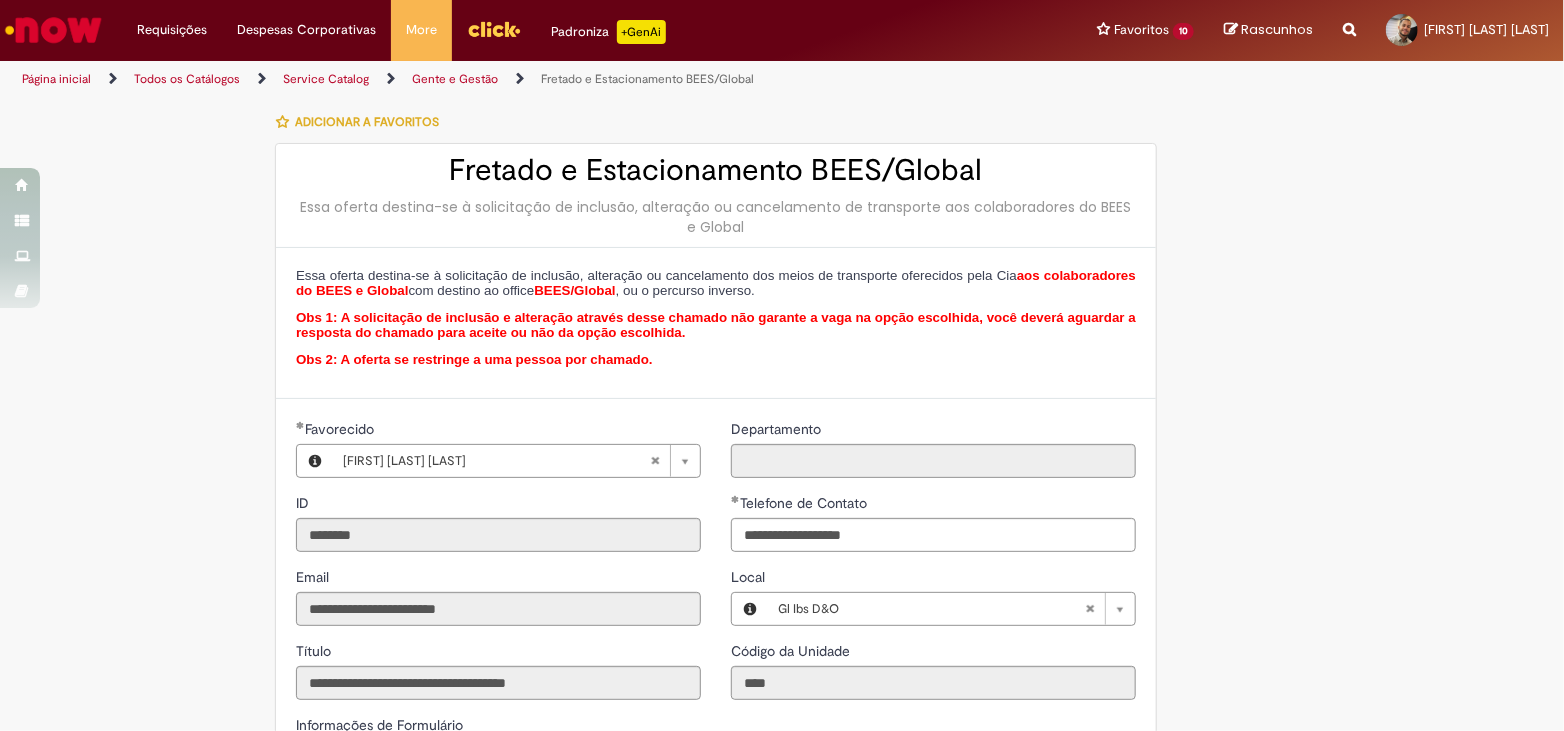 click on "Departamento" at bounding box center (933, 431) 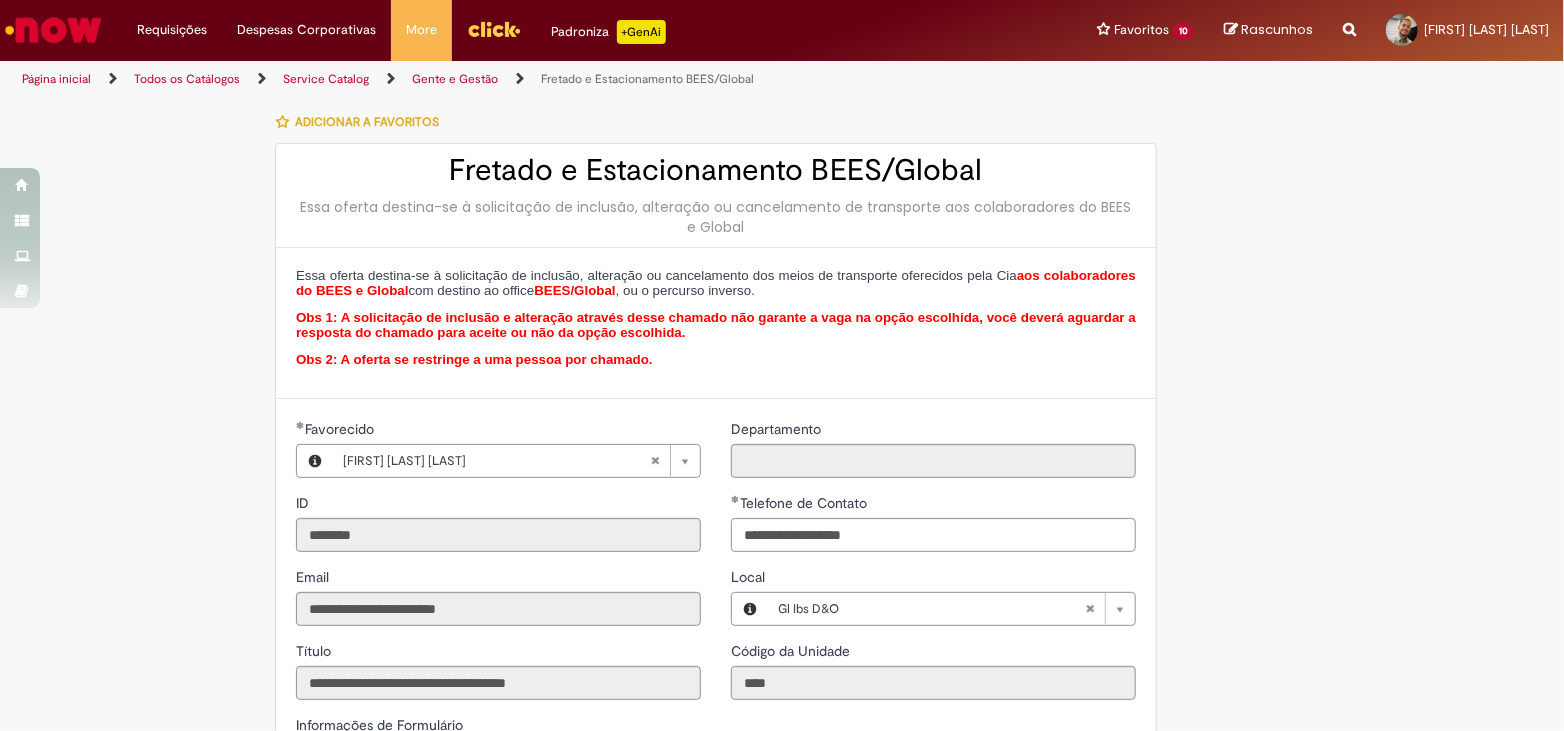 click on "Tire dúvidas com LupiAssist    +GenAI
Oi! Eu sou LupiAssist, uma Inteligência Artificial Generativa em constante aprendizado   Meu conteúdo é monitorado para trazer uma melhor experiência
Dúvidas comuns:
Só mais um instante, estou consultando nossas bases de conhecimento  e escrevendo a melhor resposta pra você!
Title
Lorem ipsum dolor sit amet    Fazer uma nova pergunta
Gerei esta resposta utilizando IA Generativa em conjunto com os nossos padrões. Em caso de divergência, os documentos oficiais prevalecerão.
Saiba mais em:
Ou ligue para:
E aí, te ajudei?
Sim, obrigado!" at bounding box center (782, 964) 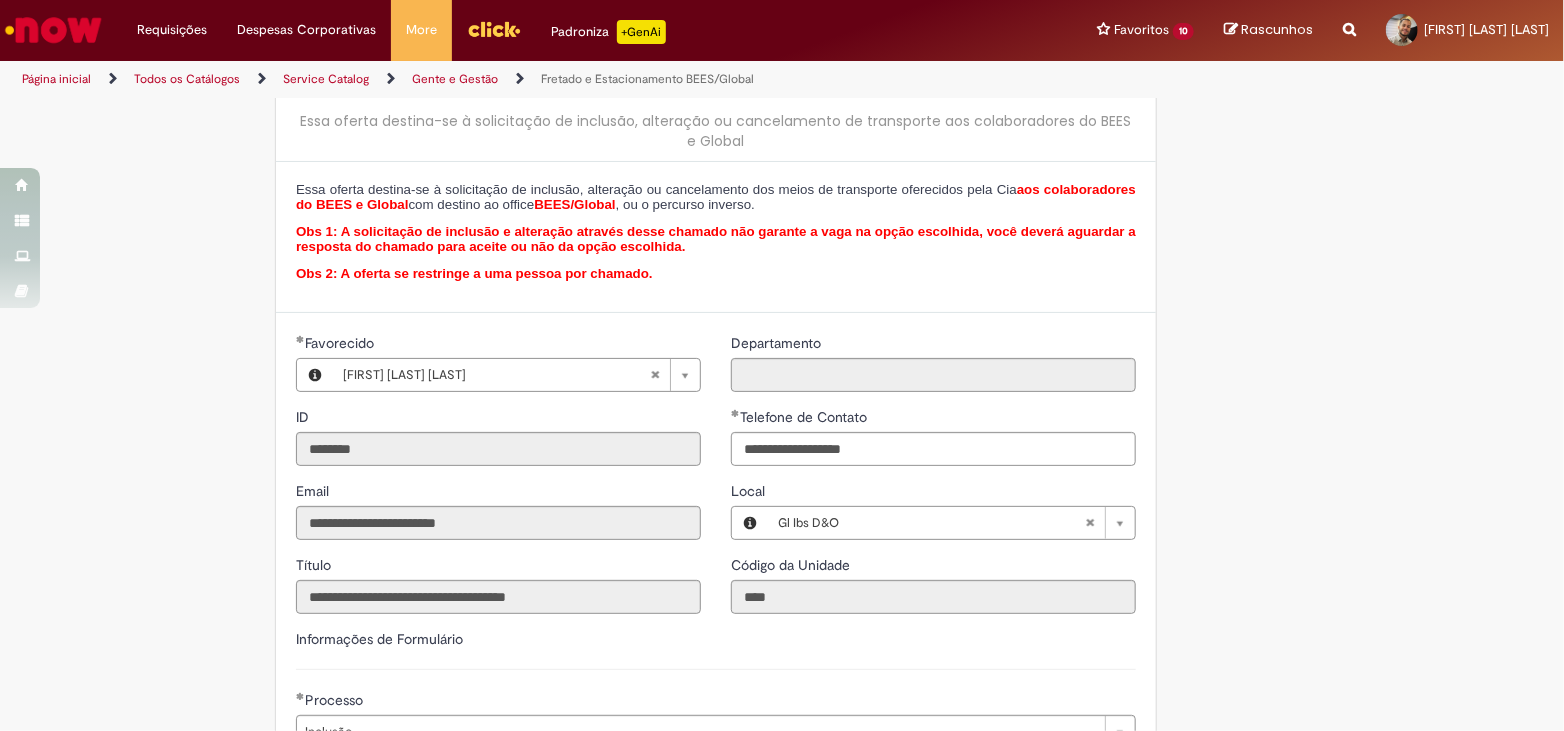 scroll, scrollTop: 666, scrollLeft: 0, axis: vertical 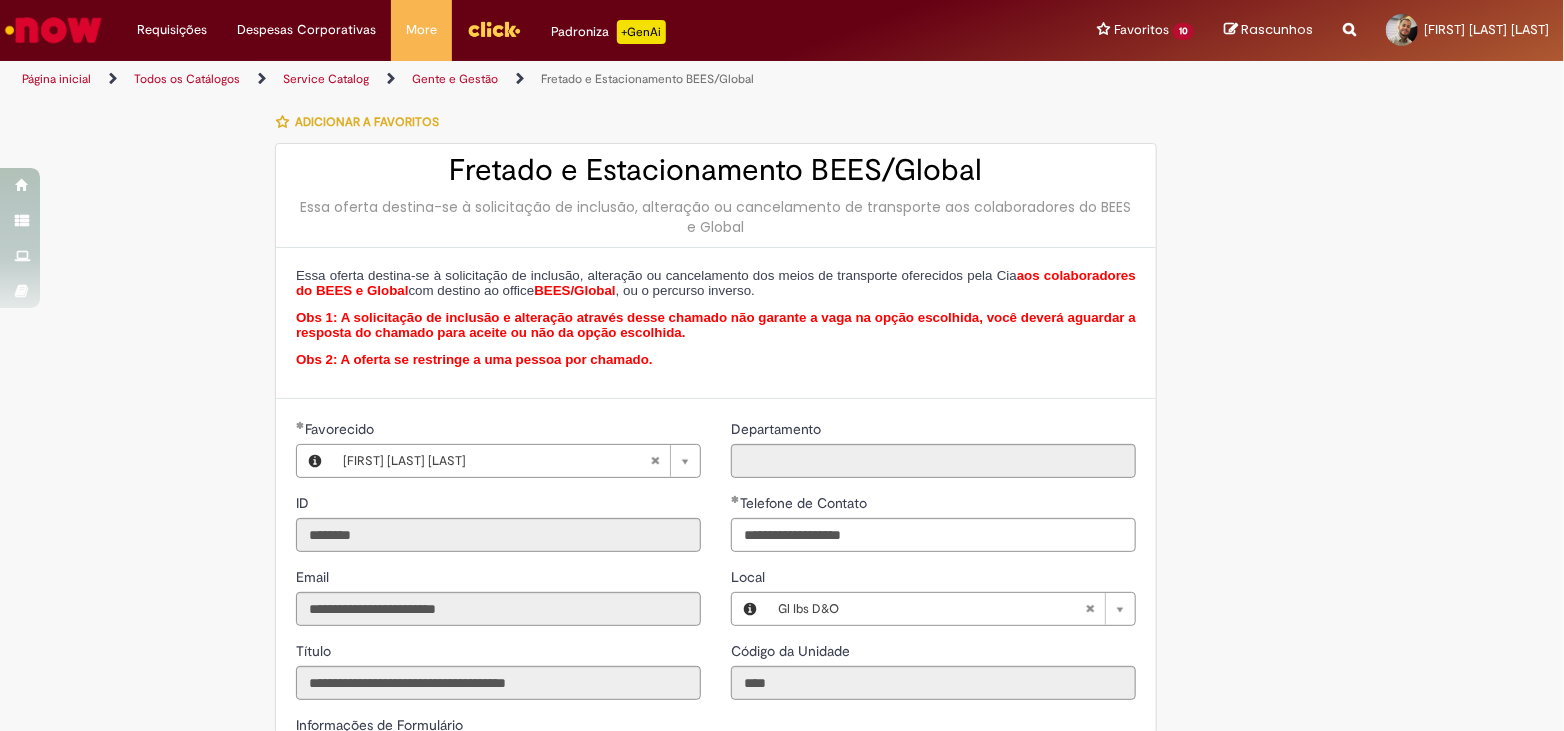 type 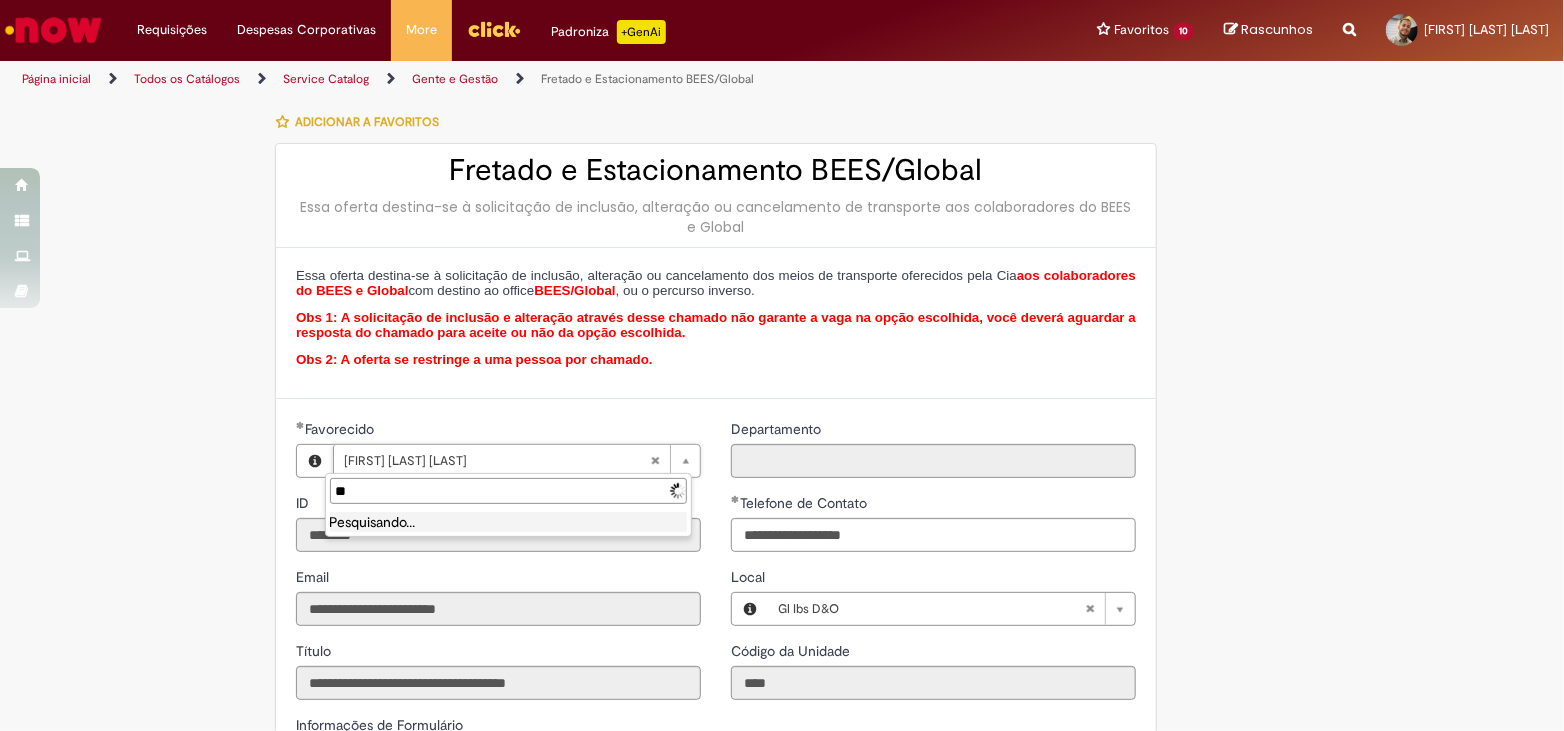 type on "*" 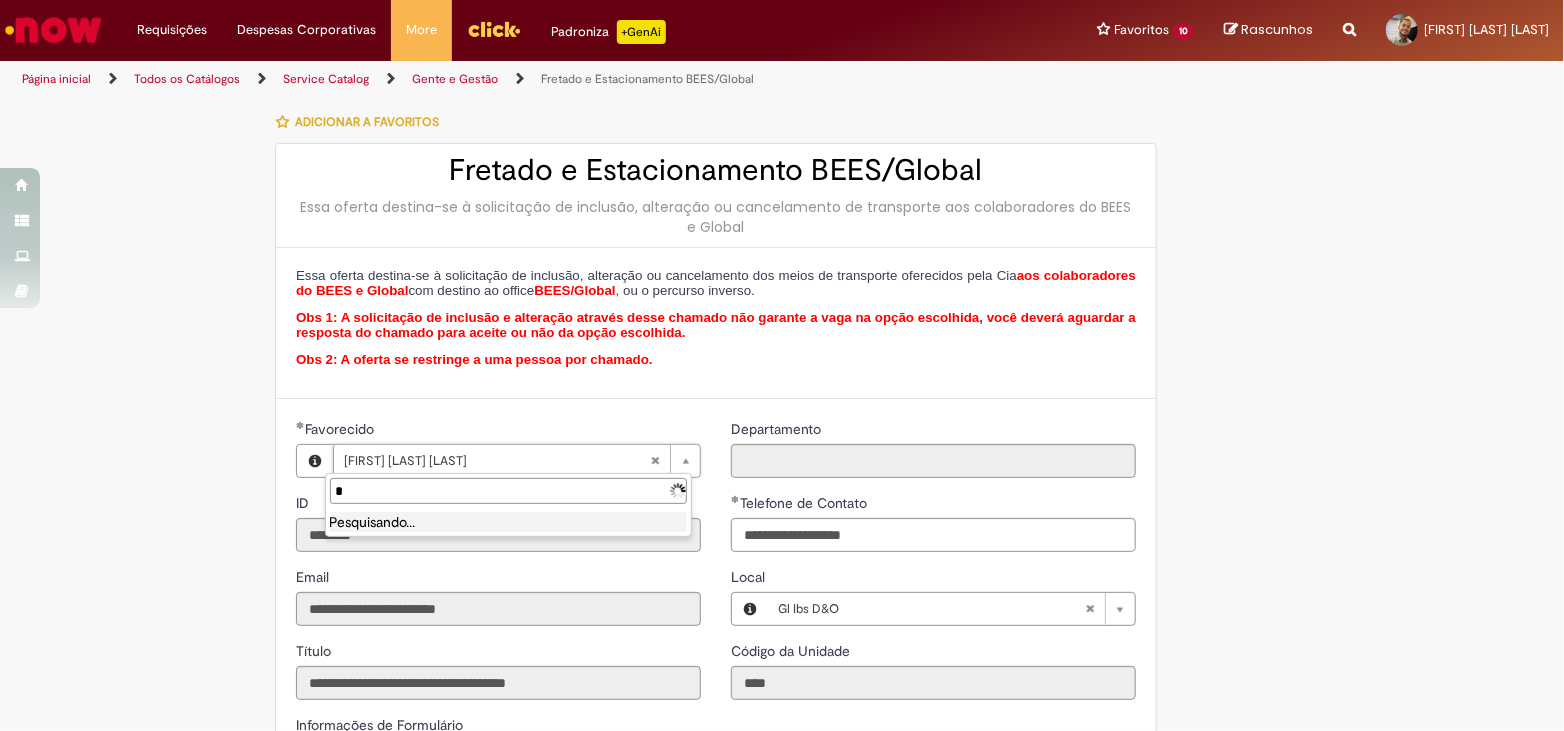 type 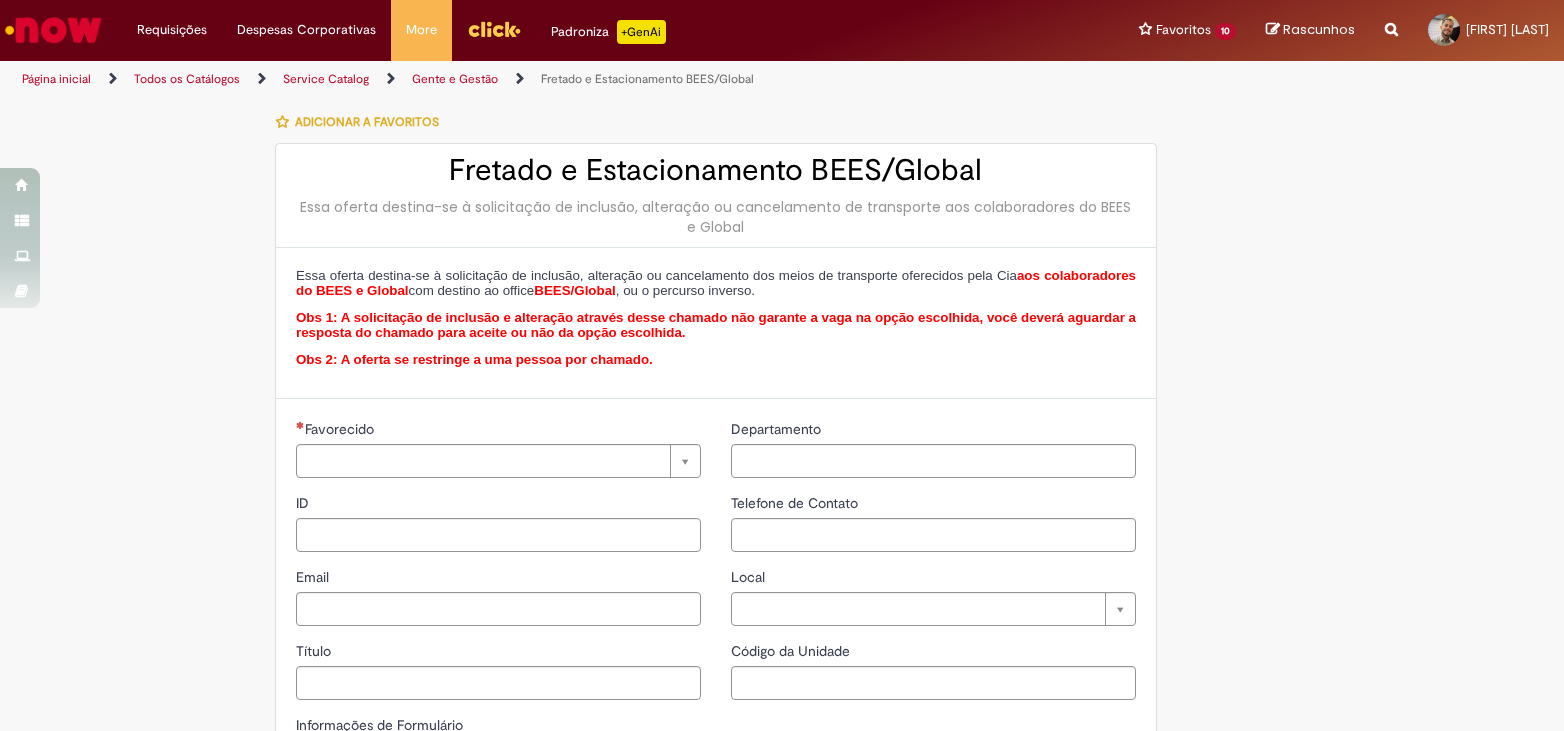 scroll, scrollTop: 0, scrollLeft: 0, axis: both 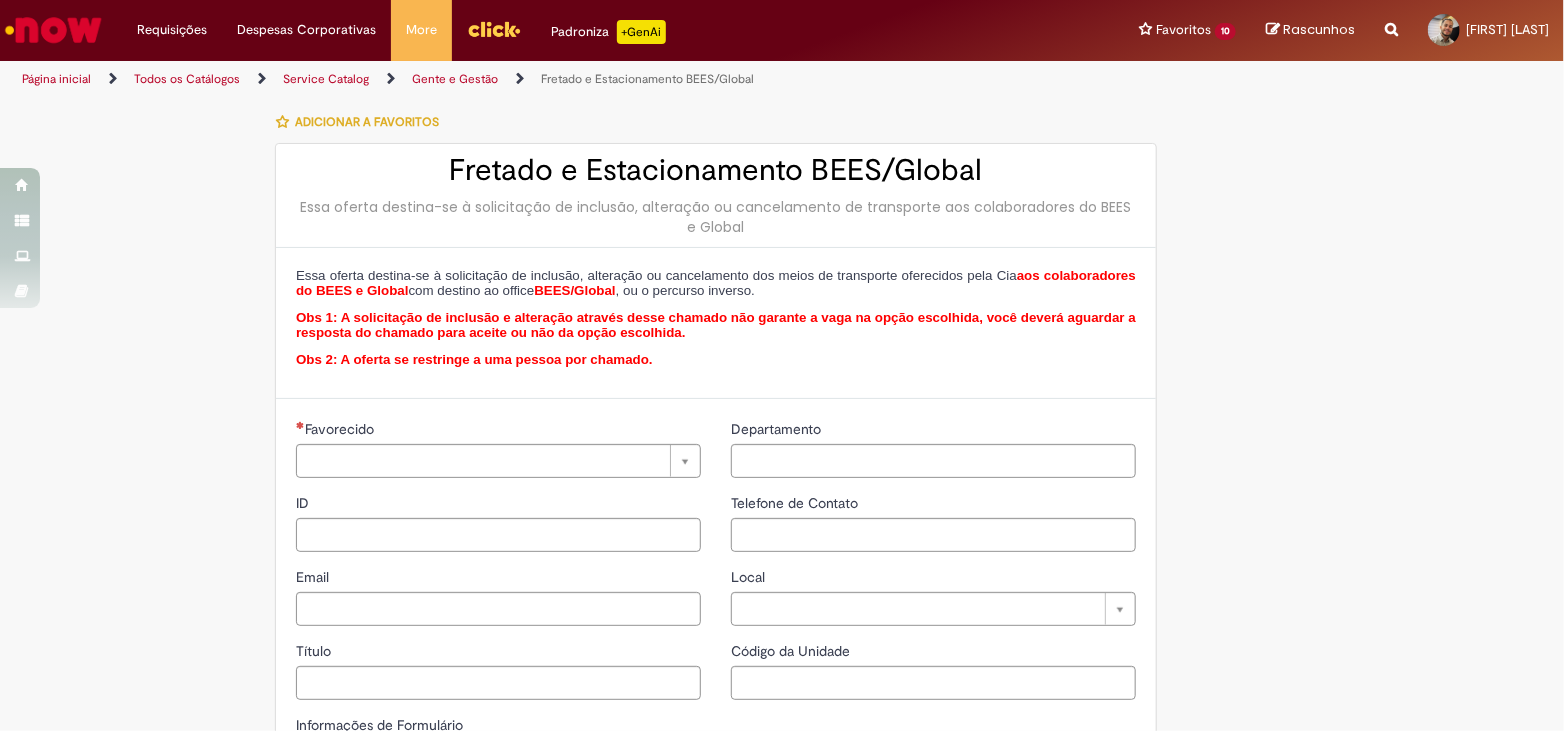 type on "********" 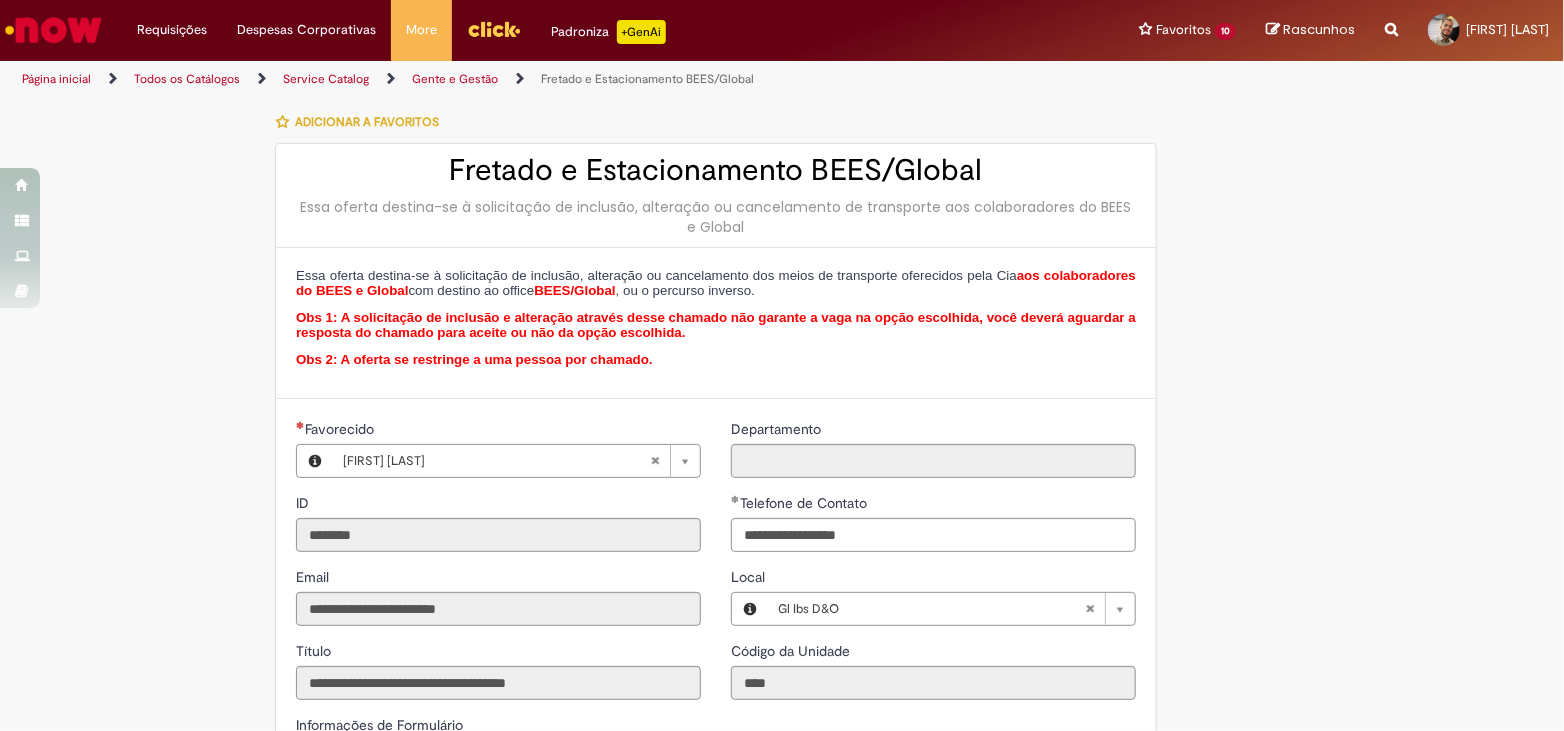 type on "**********" 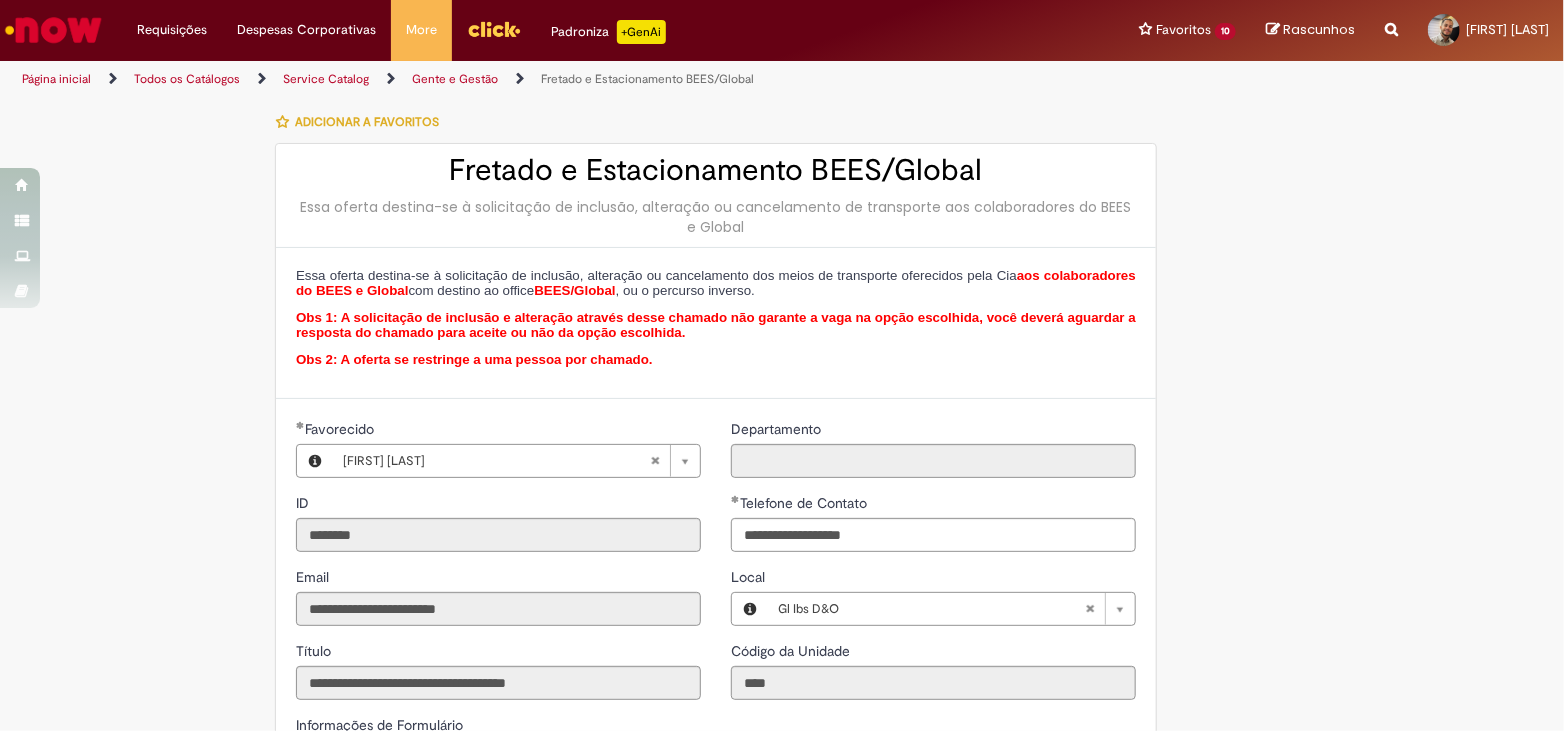 click on "**********" at bounding box center [782, 684] 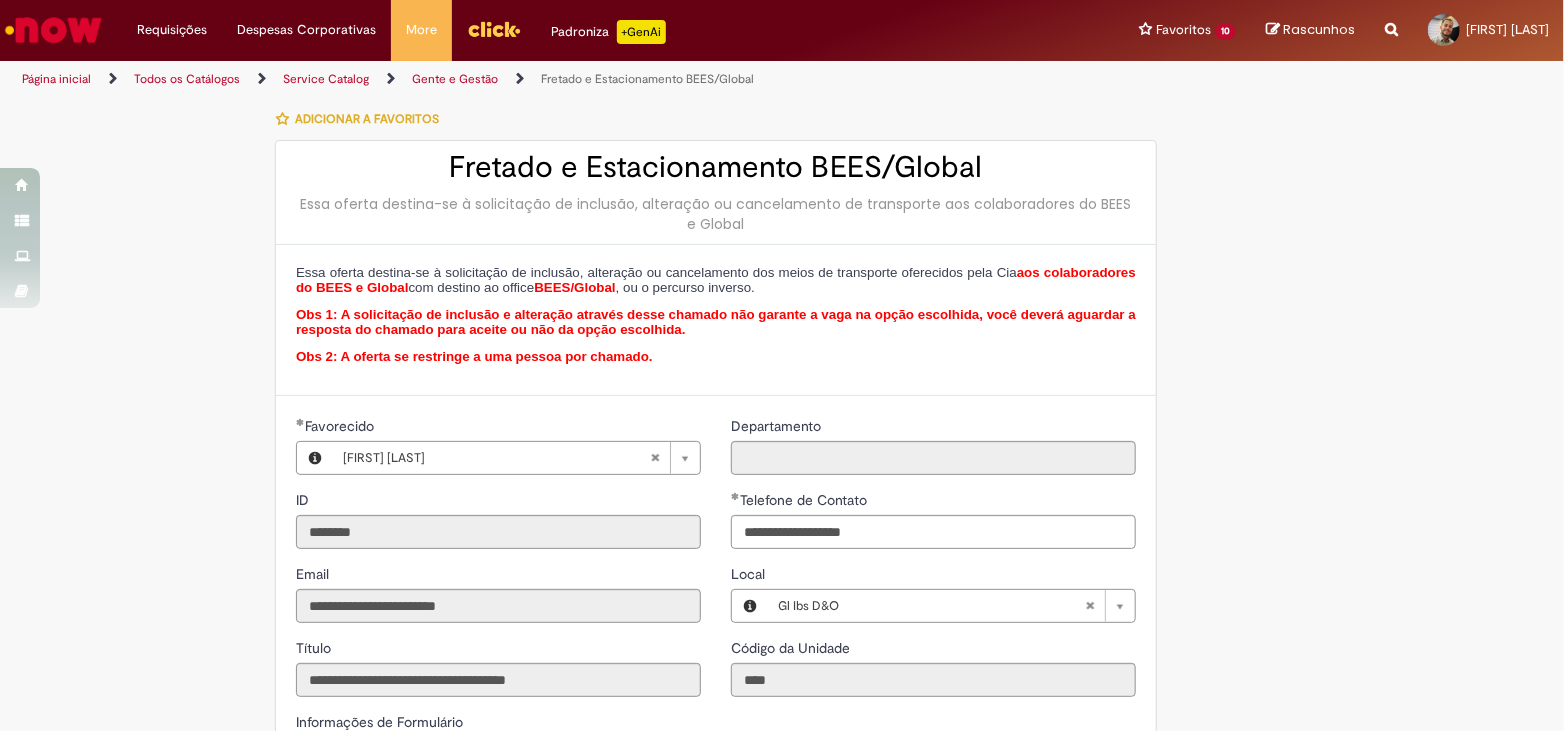 scroll, scrollTop: 0, scrollLeft: 0, axis: both 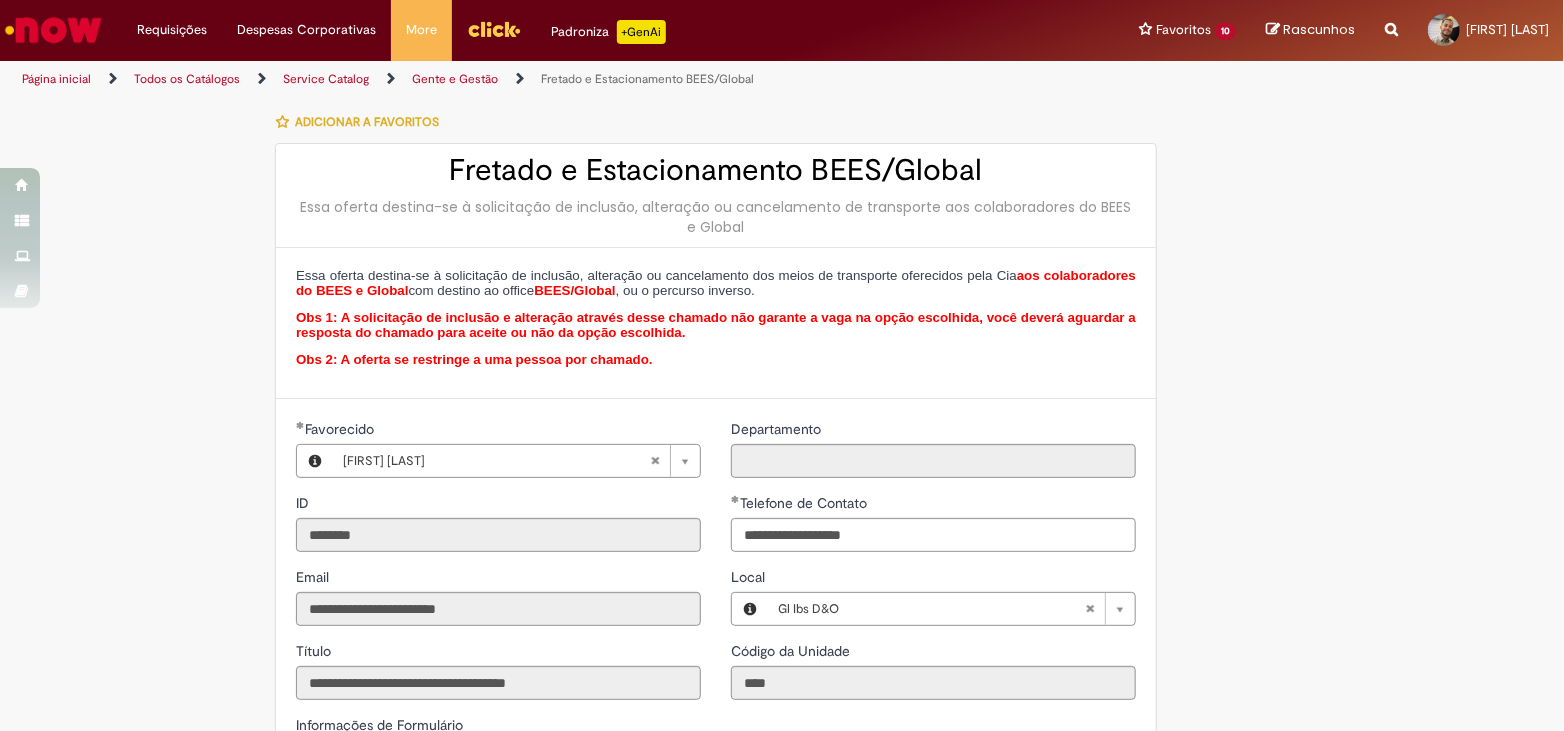 type 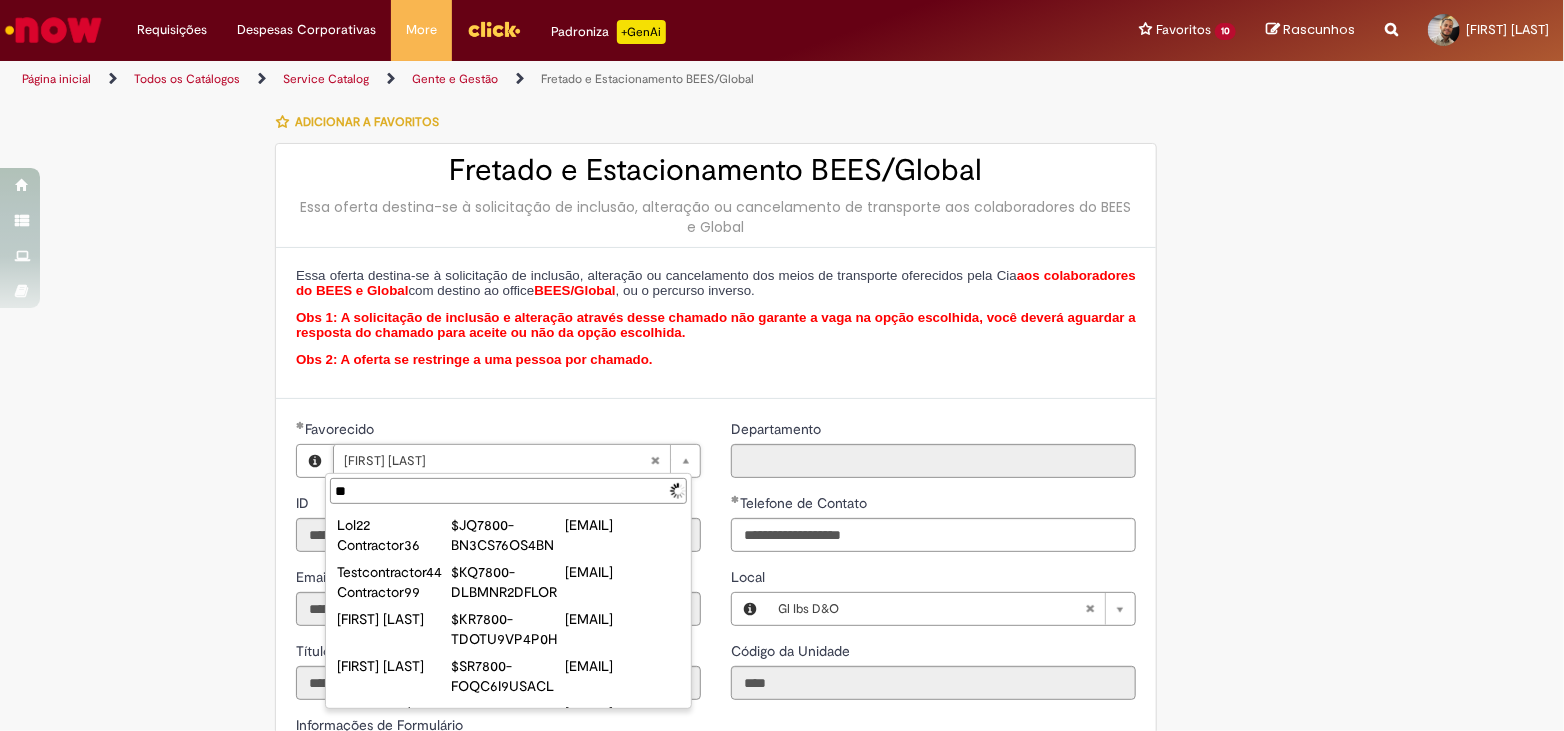 type on "*" 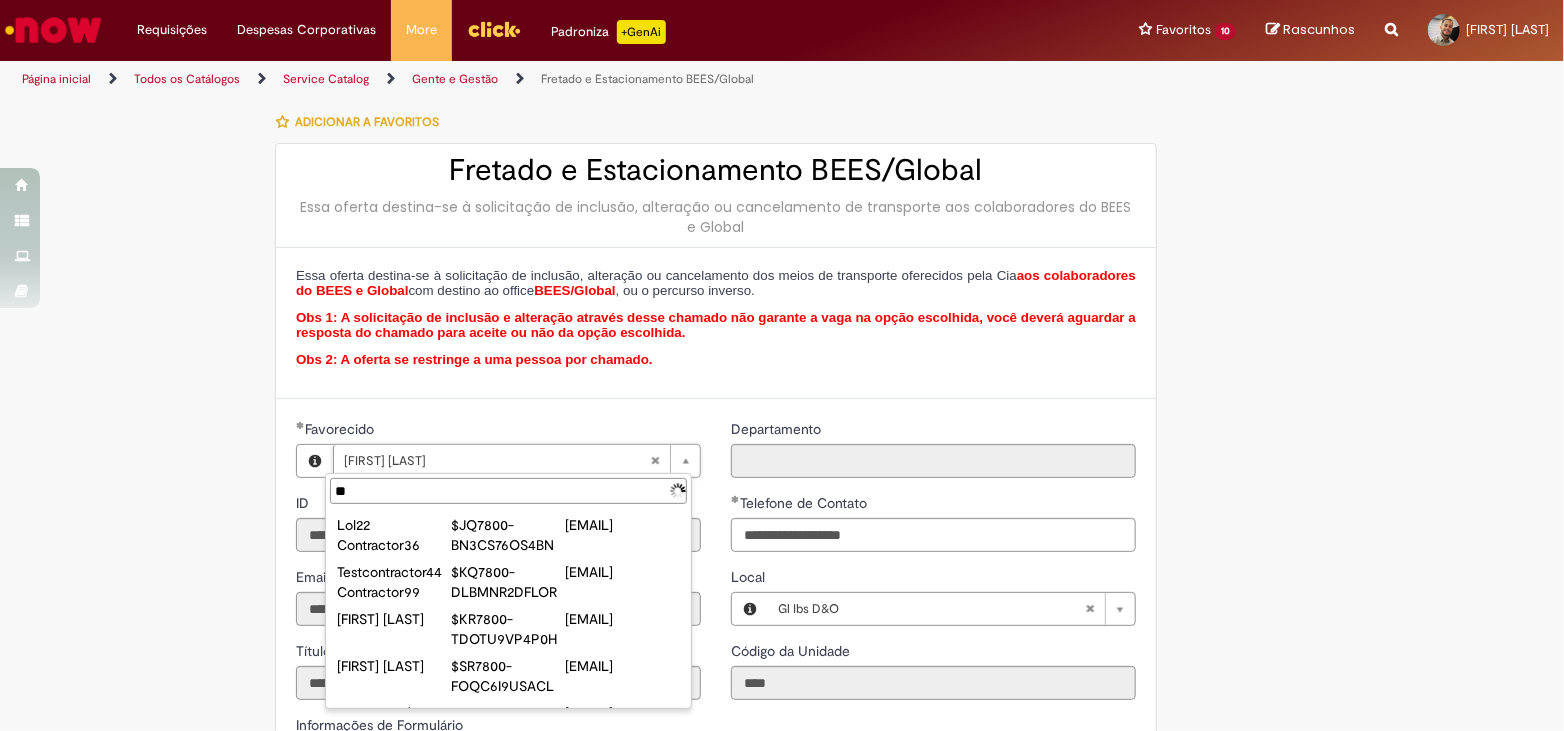 type on "*" 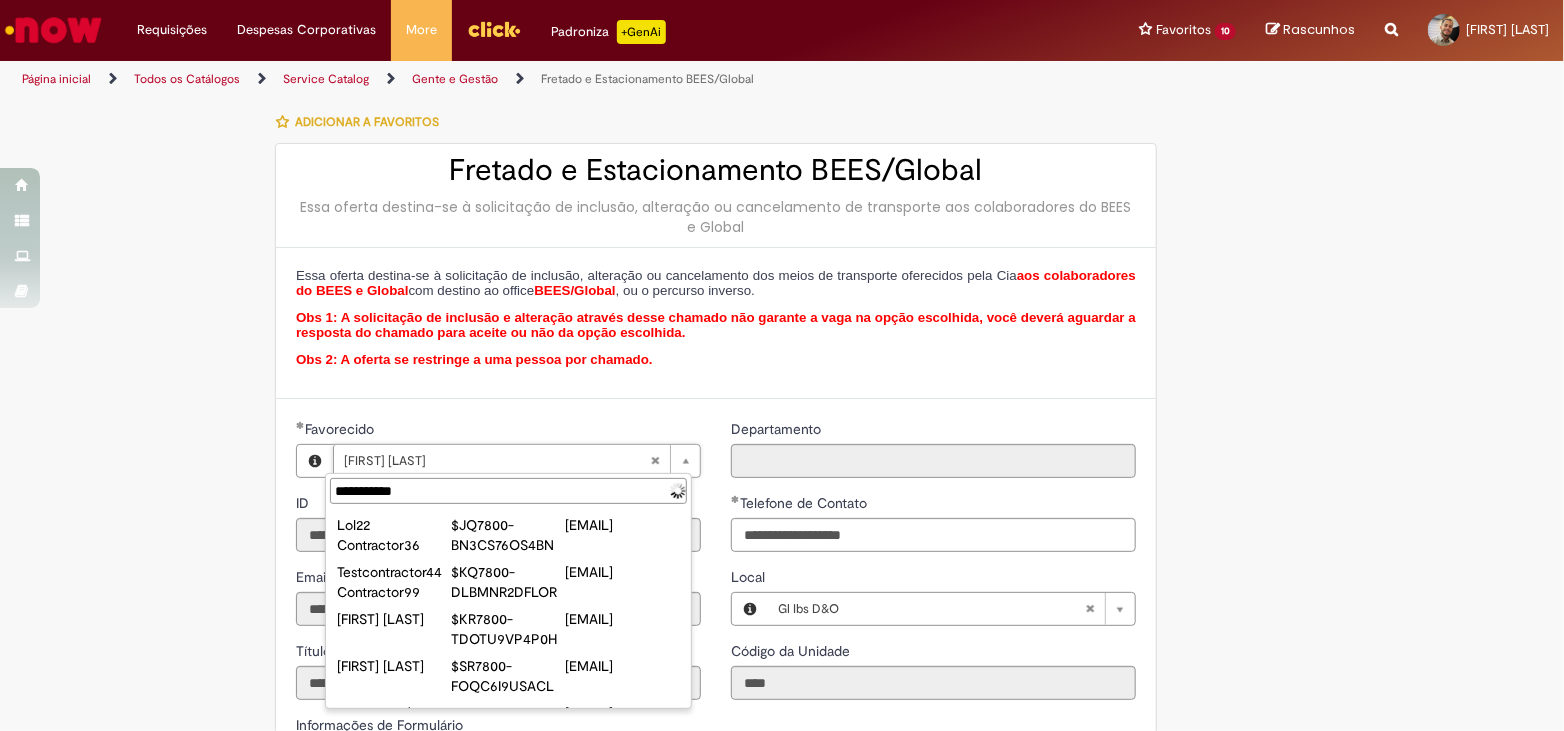 type on "**********" 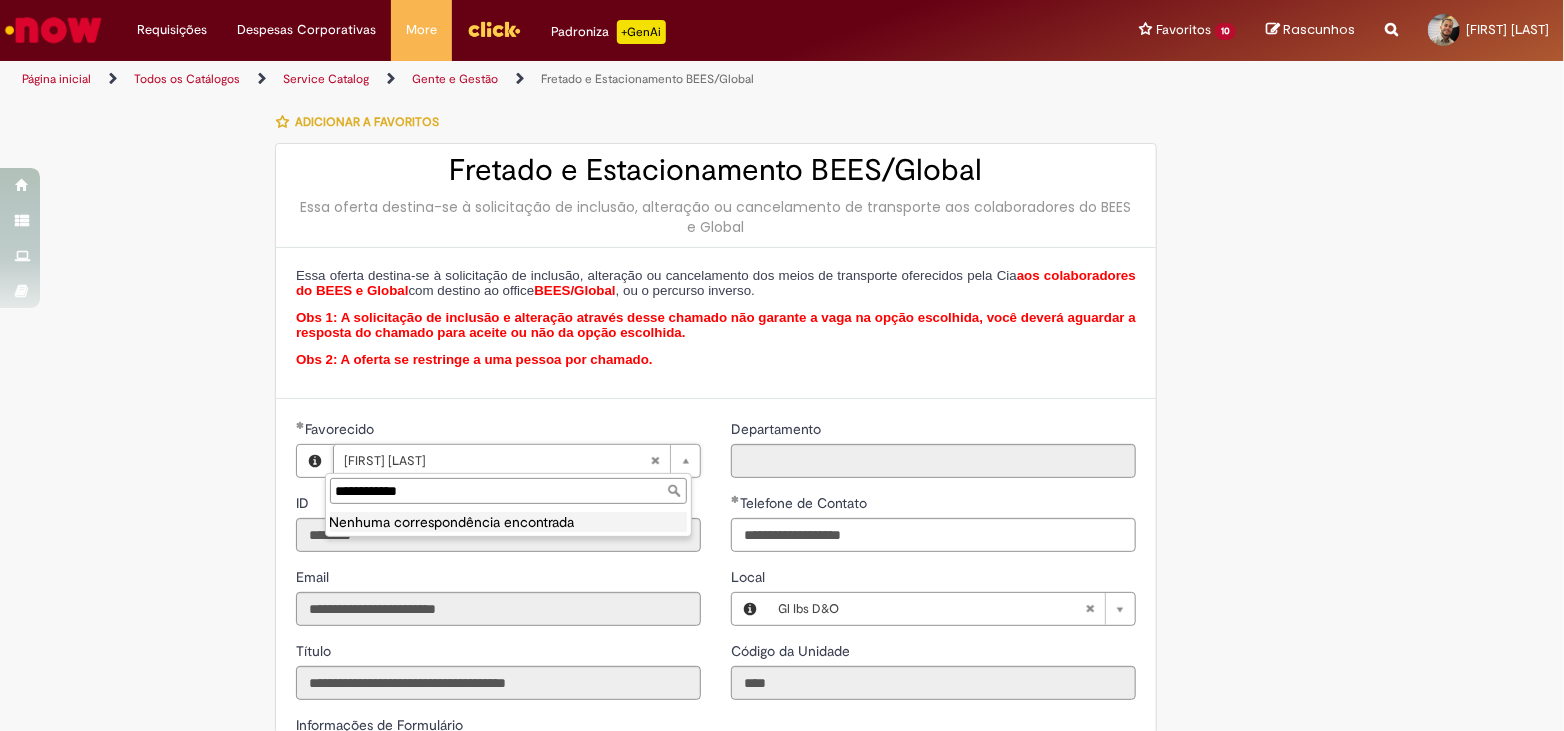 type on "**********" 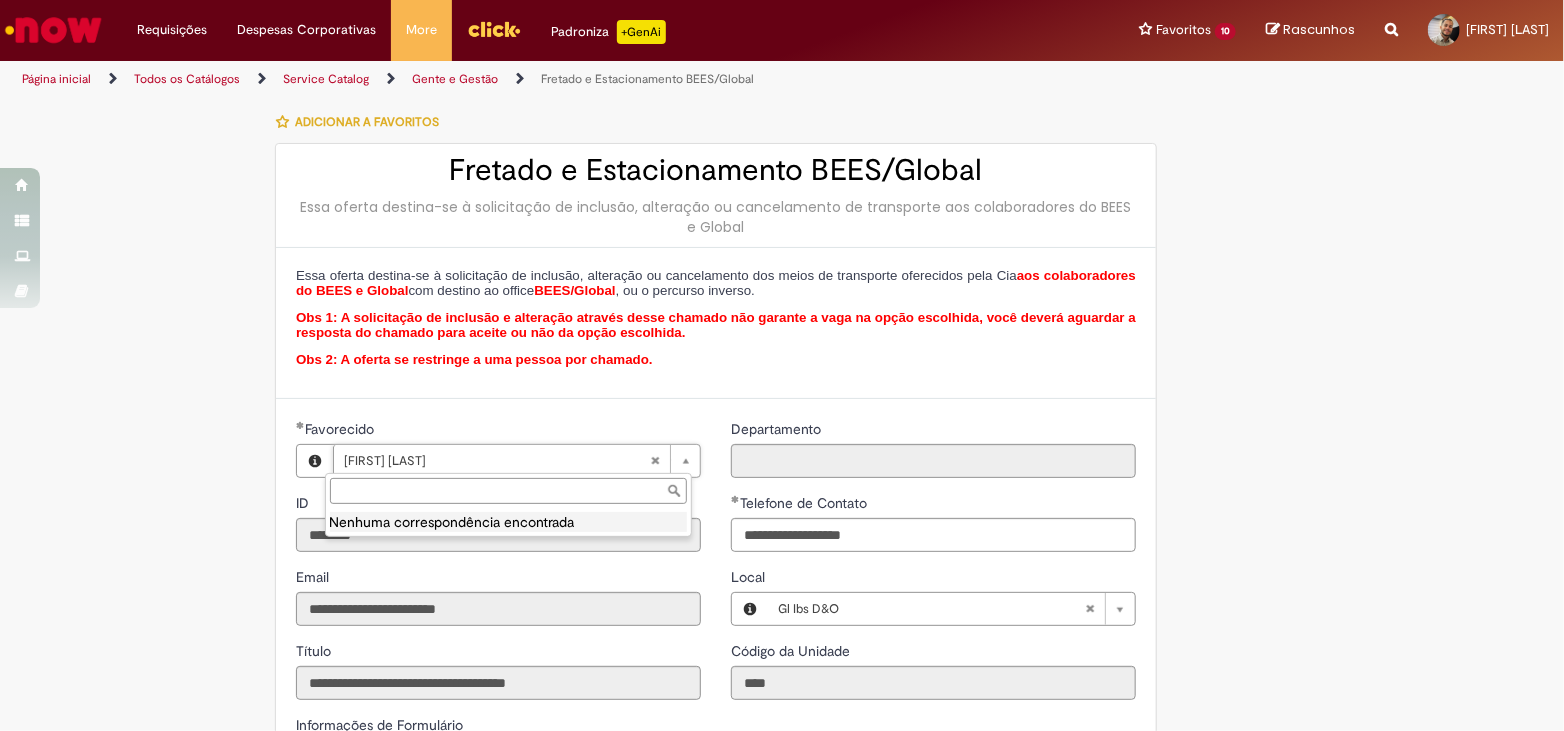 scroll, scrollTop: 0, scrollLeft: 123, axis: horizontal 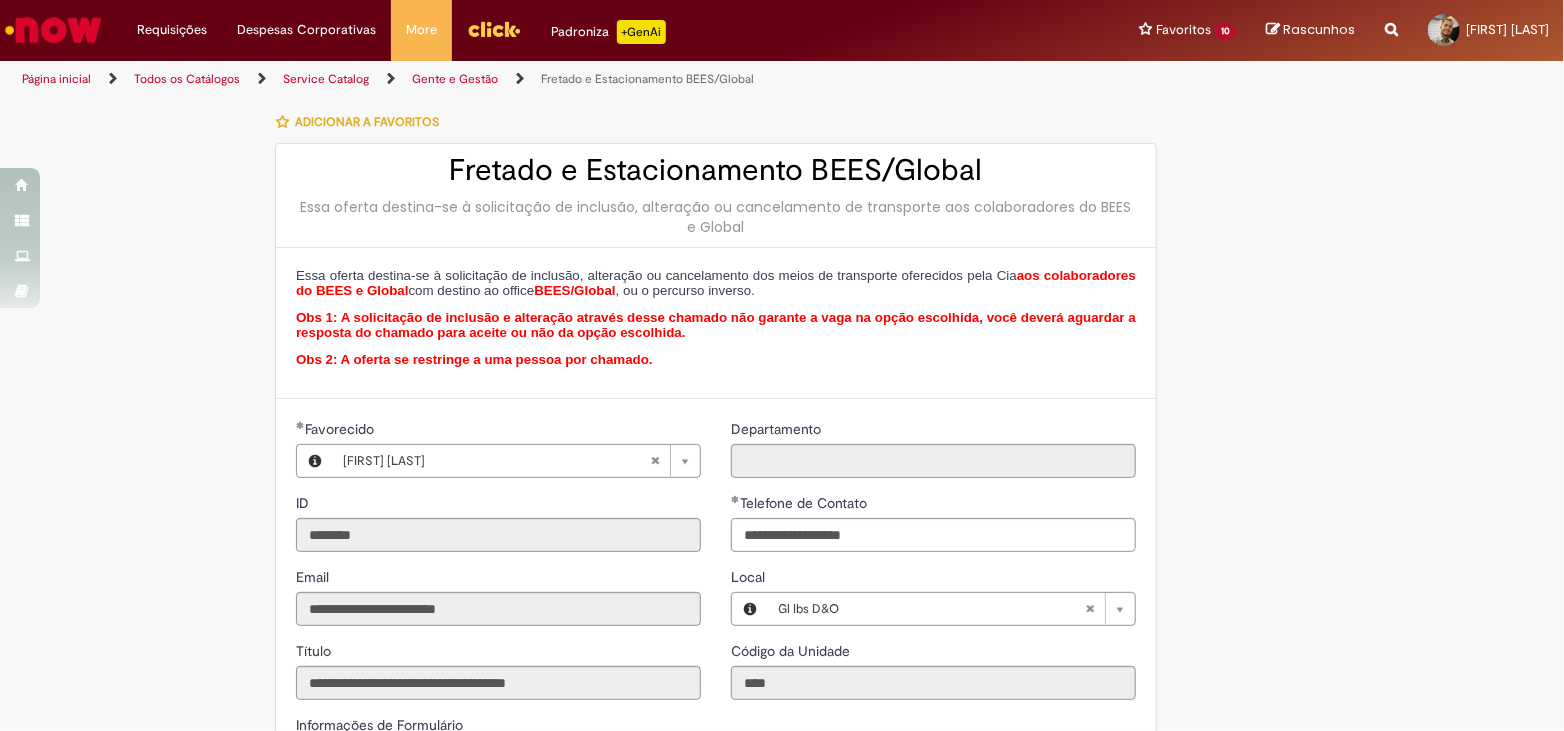 click on "**********" at bounding box center [782, 684] 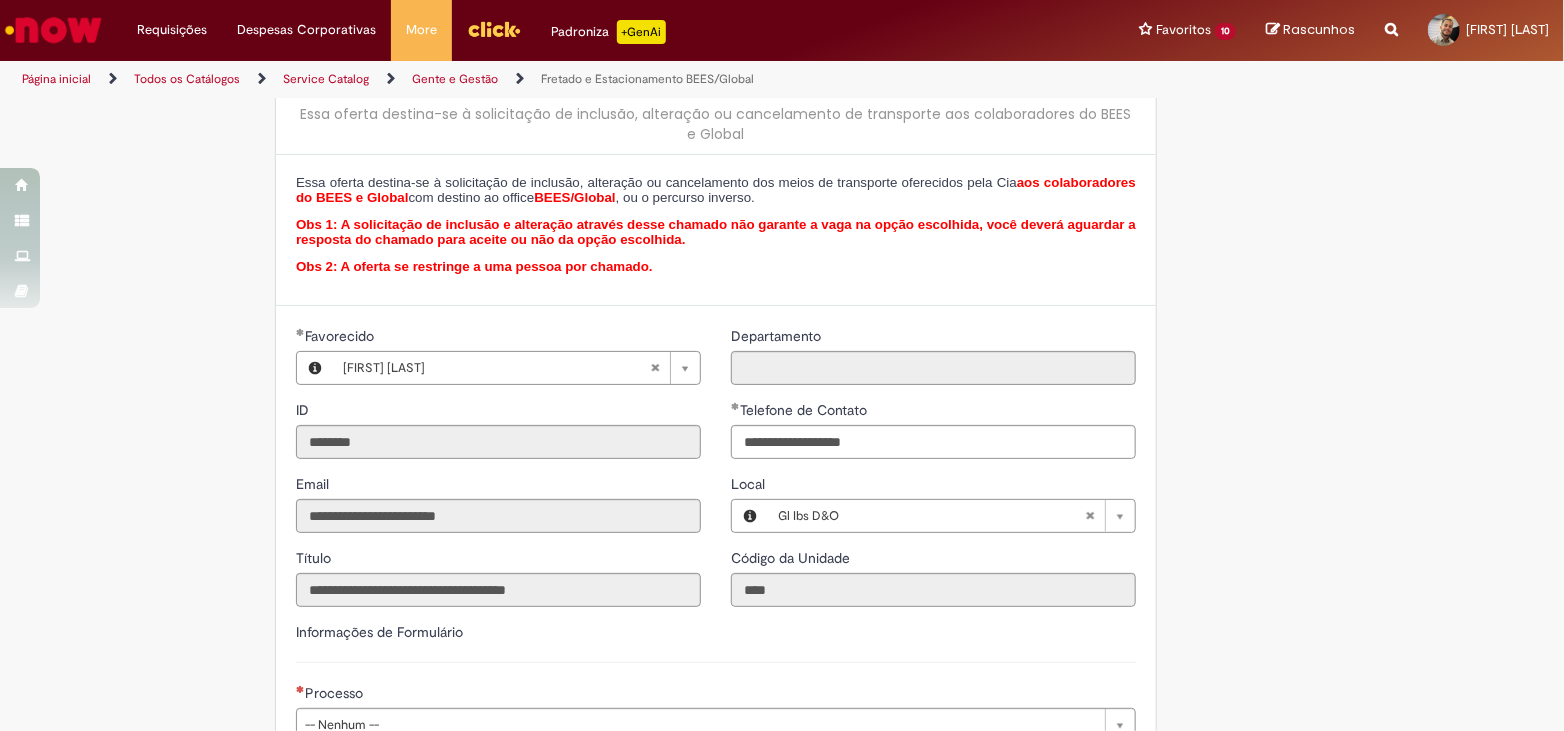 scroll, scrollTop: 444, scrollLeft: 0, axis: vertical 